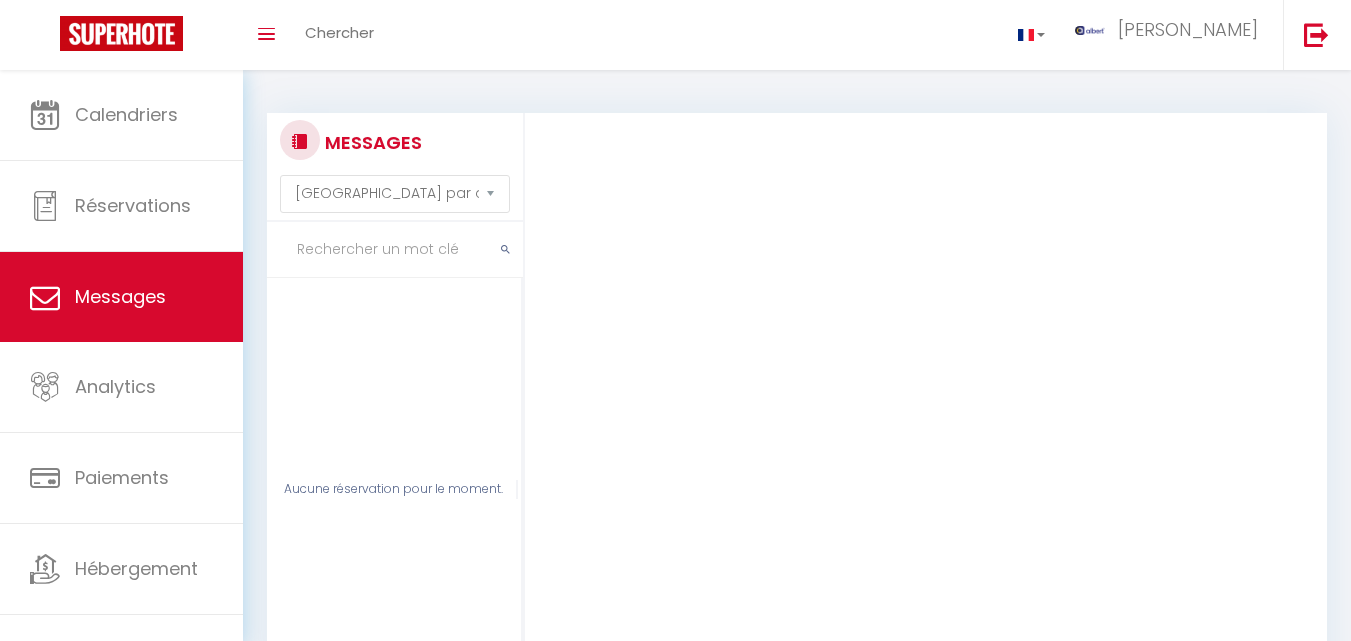 select on "message" 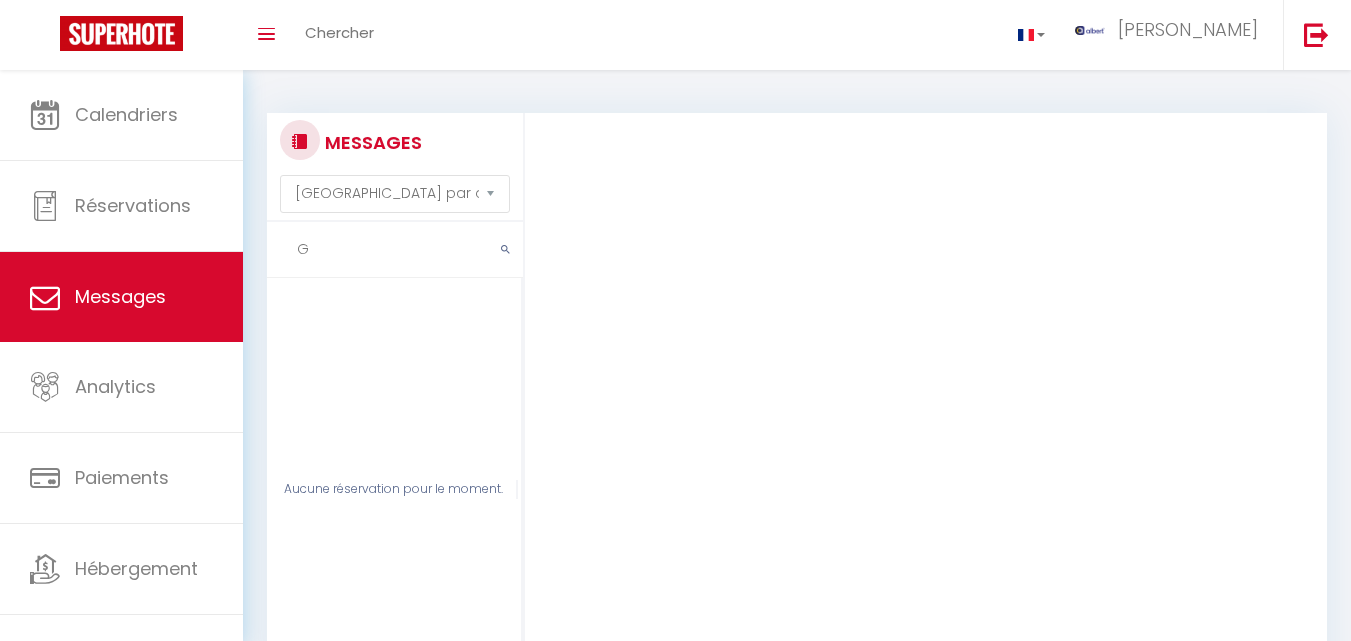 scroll, scrollTop: 0, scrollLeft: 0, axis: both 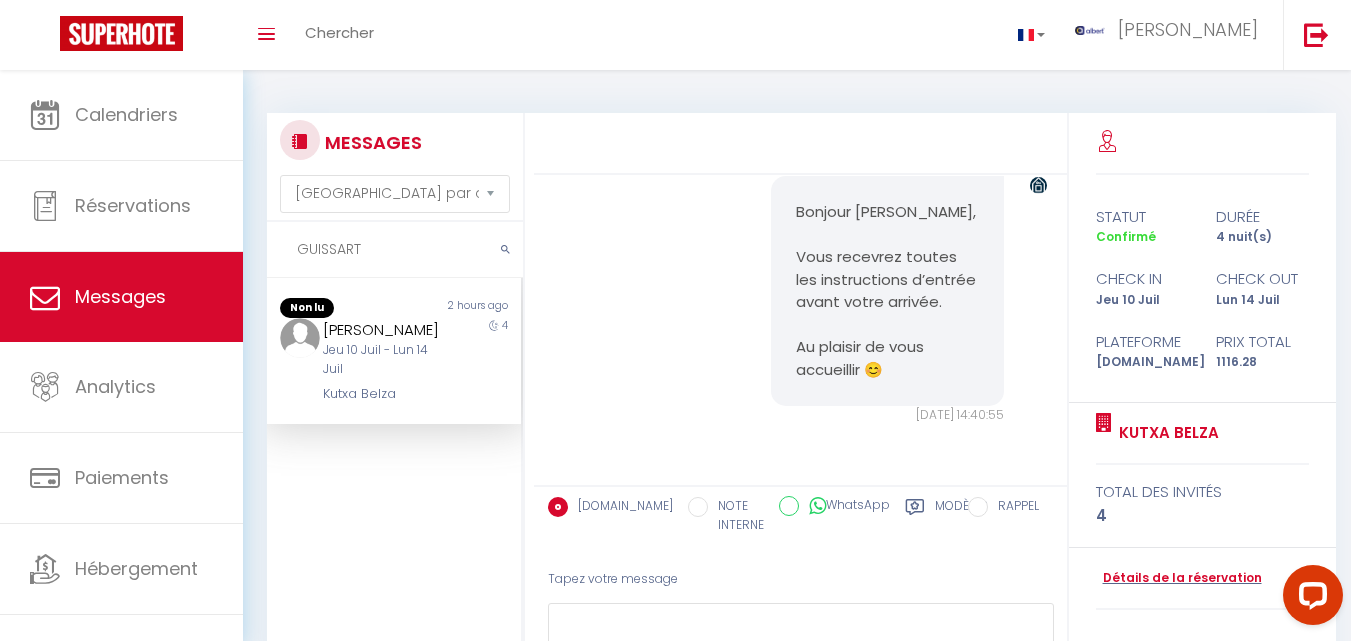 type on "GUISSART" 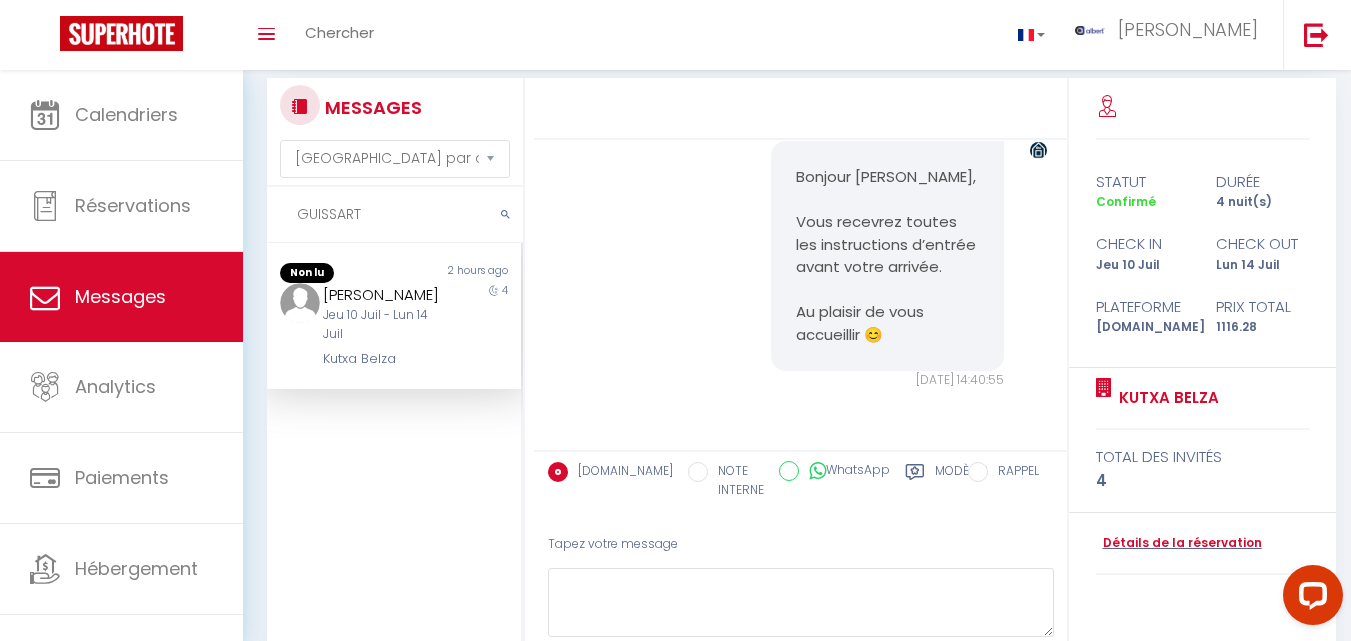 scroll, scrollTop: 29, scrollLeft: 0, axis: vertical 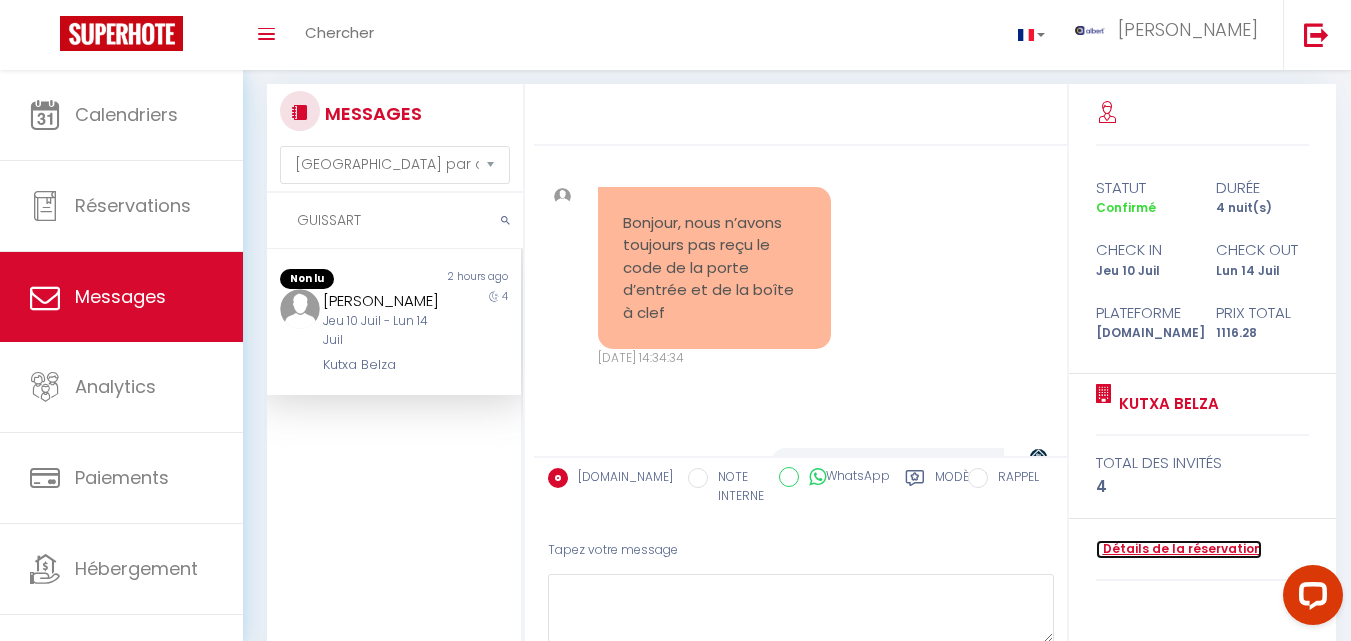 click on "Détails de la réservation" at bounding box center (1179, 549) 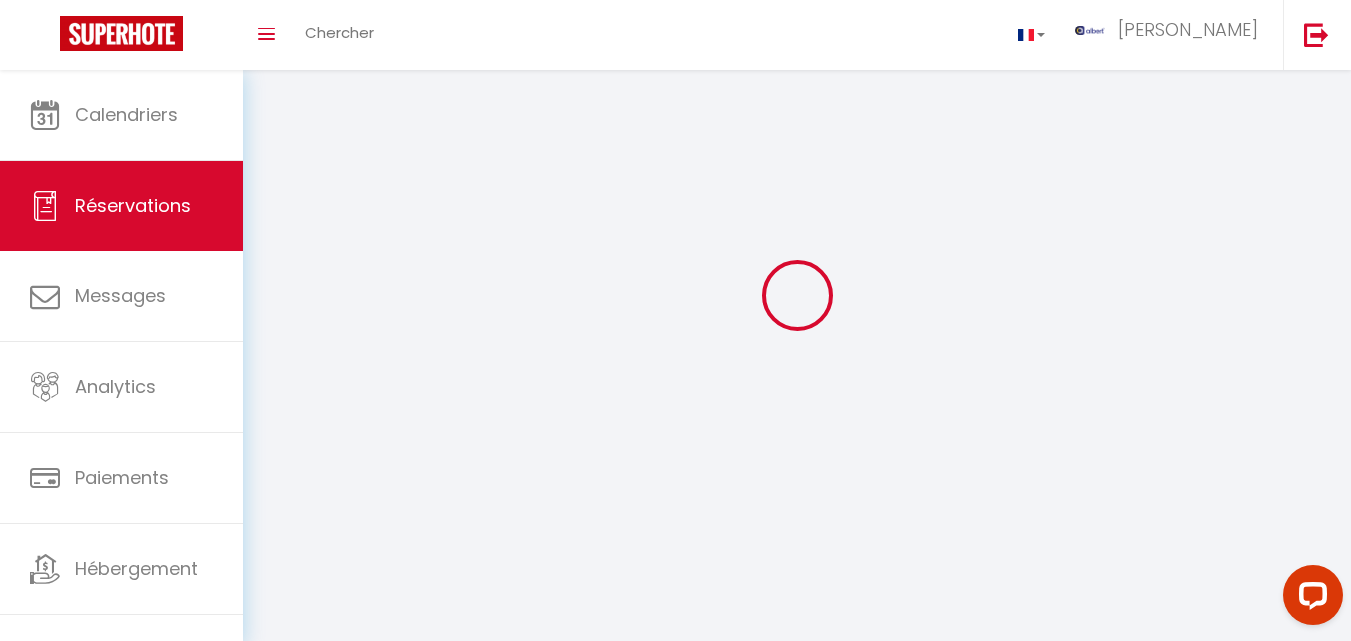 scroll, scrollTop: 0, scrollLeft: 0, axis: both 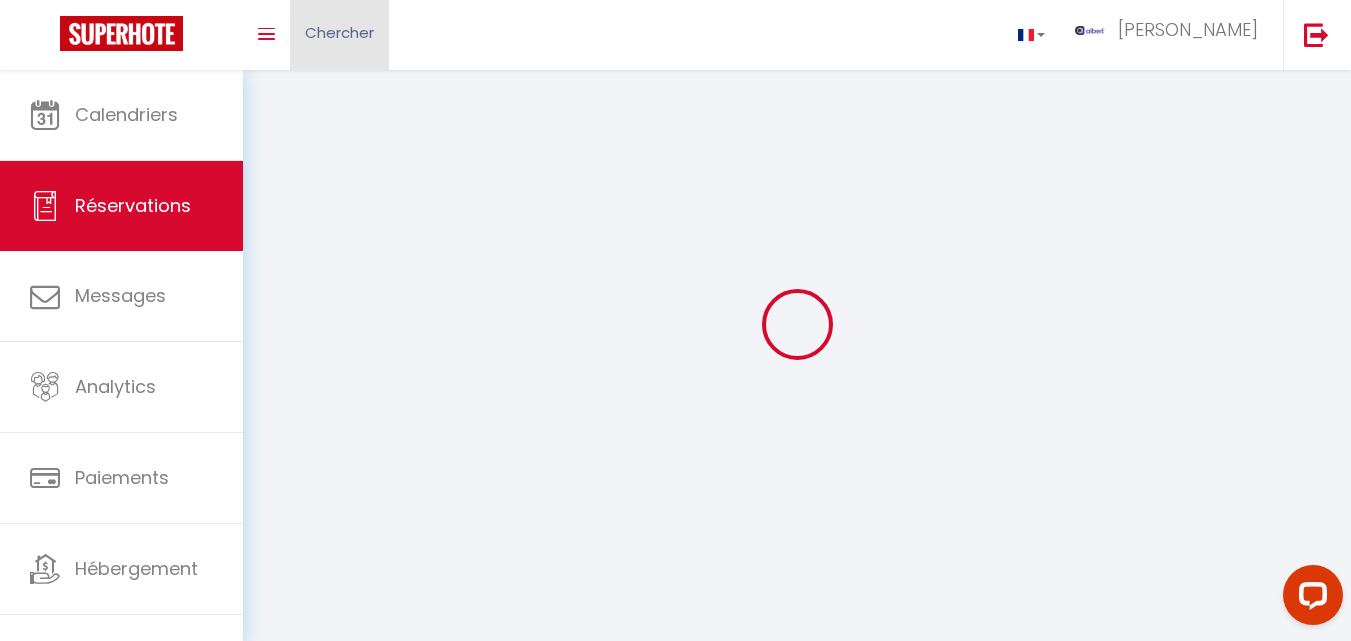 select 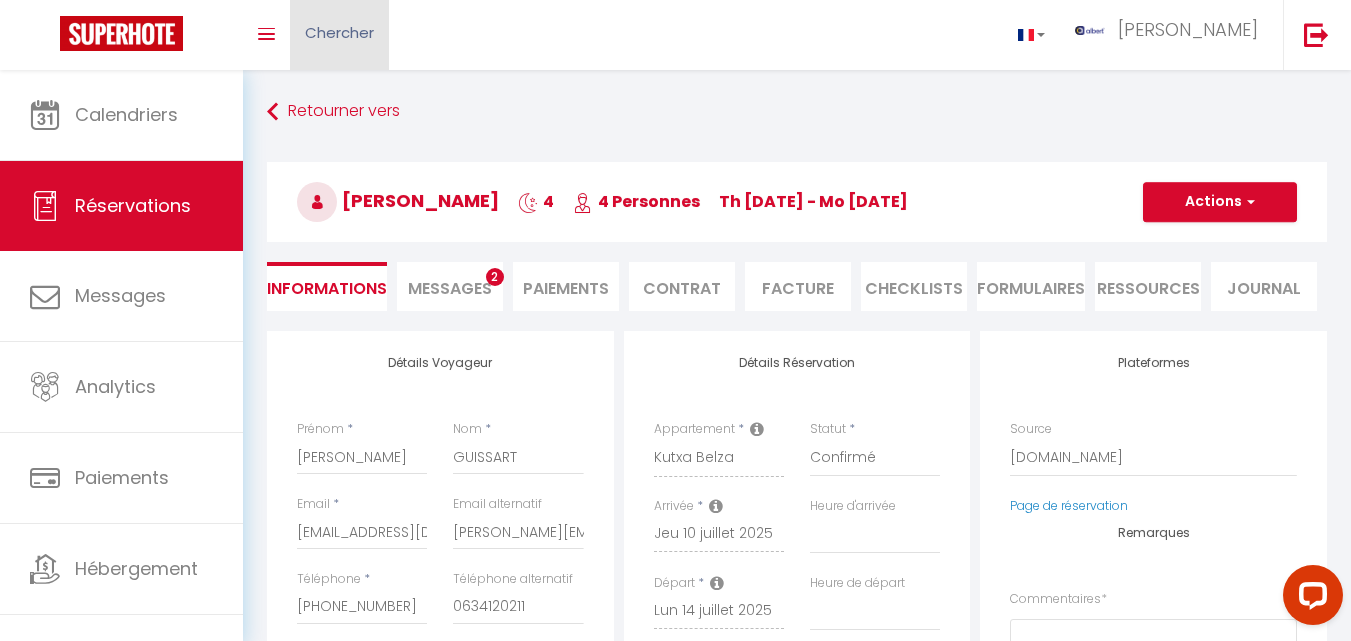 select 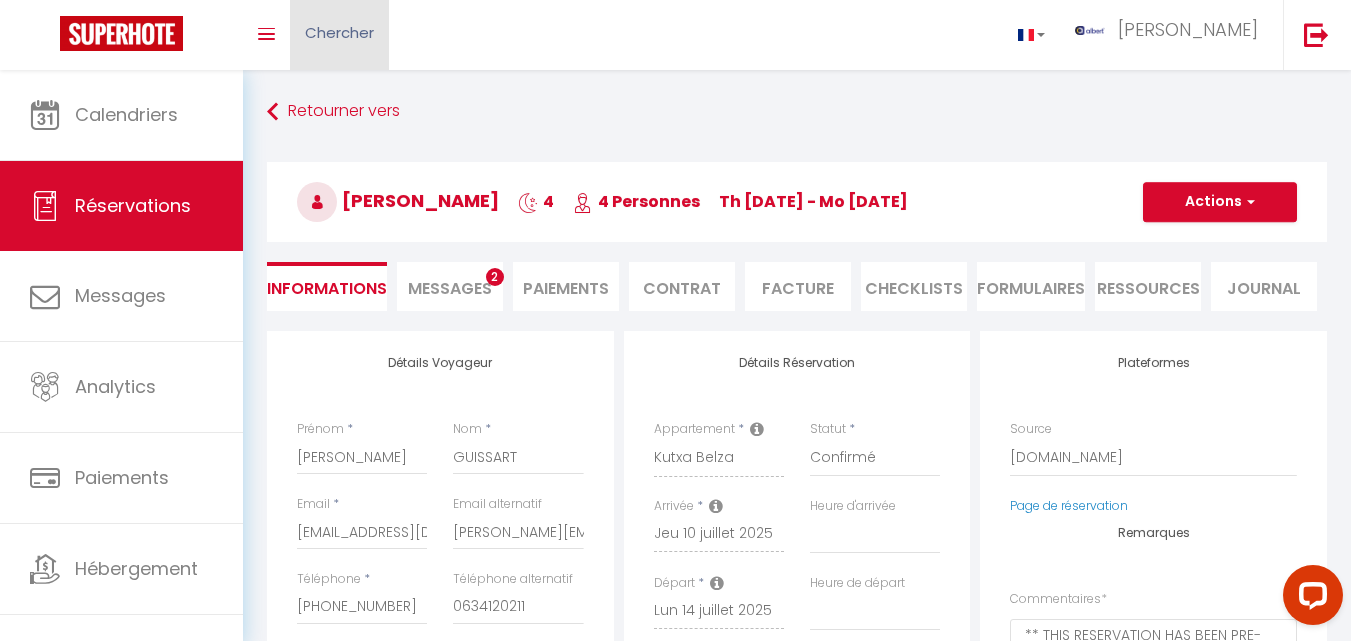 type on "71.28" 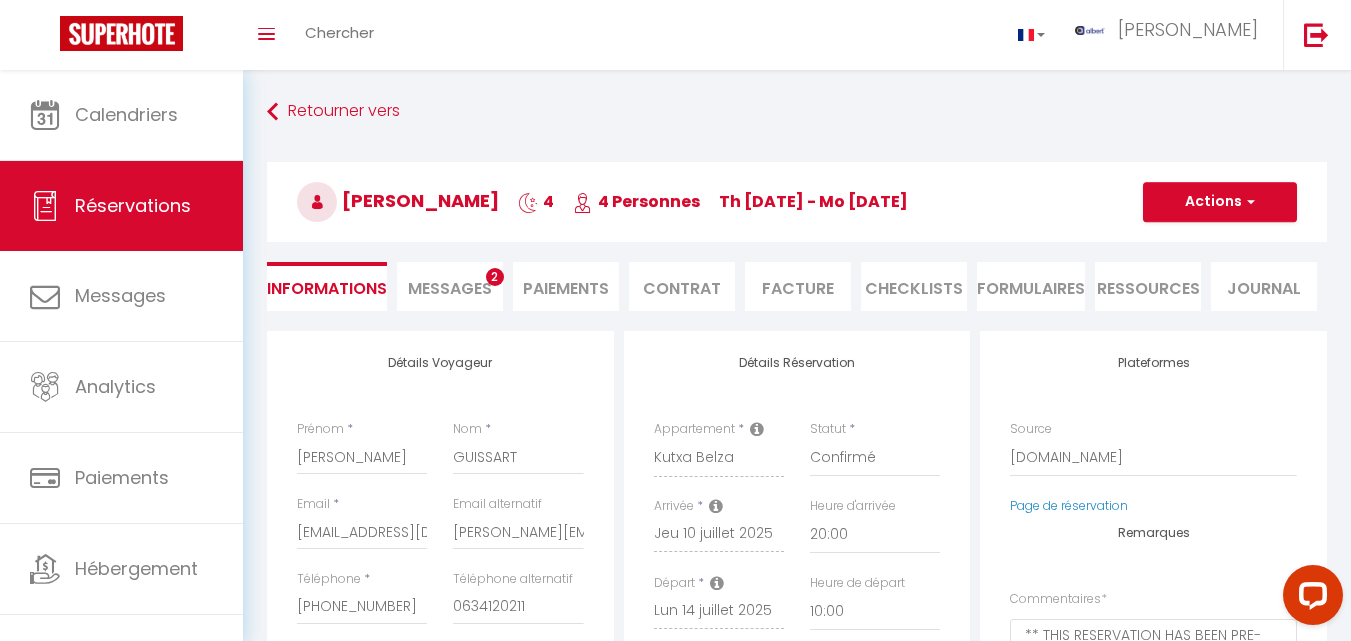 click on "Messages   2" at bounding box center [450, 286] 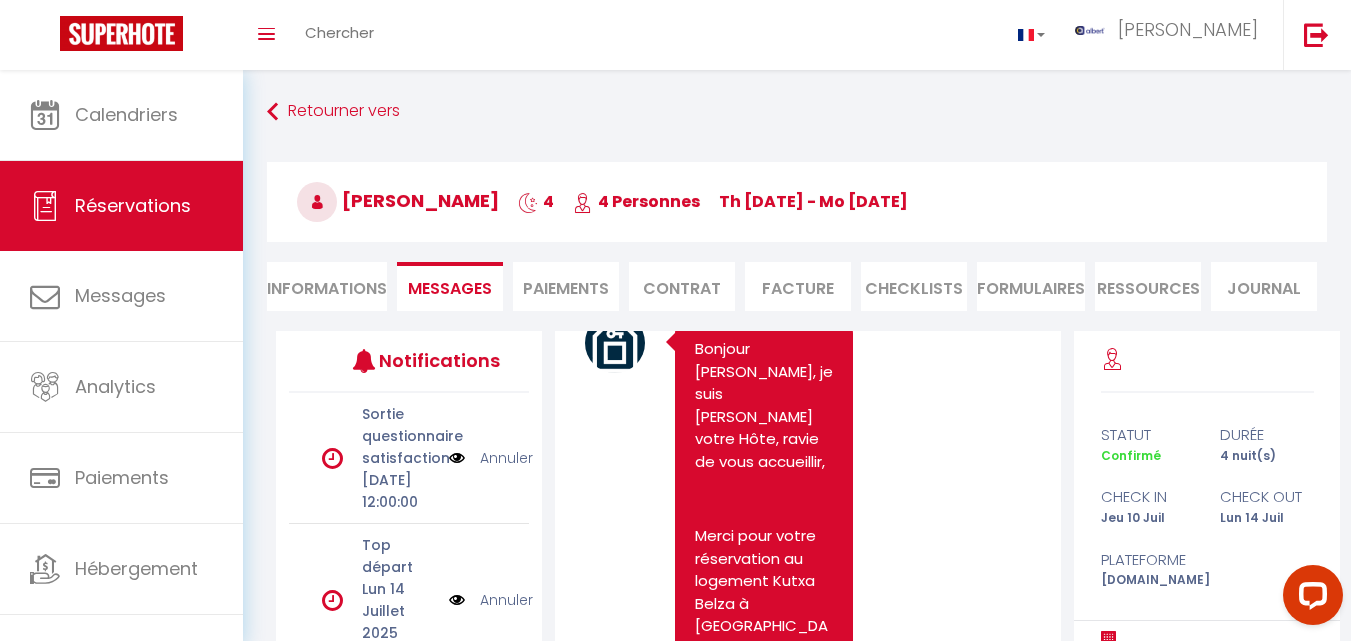 scroll, scrollTop: 111, scrollLeft: 0, axis: vertical 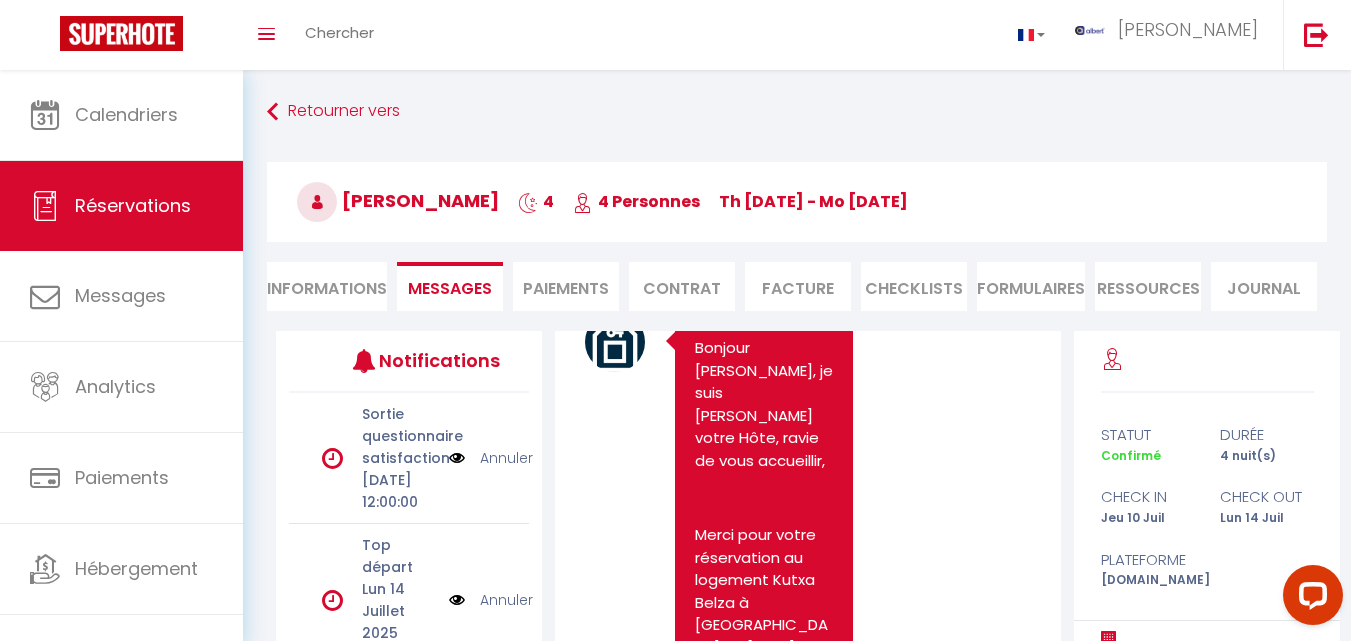 click on "Informations" at bounding box center (327, 286) 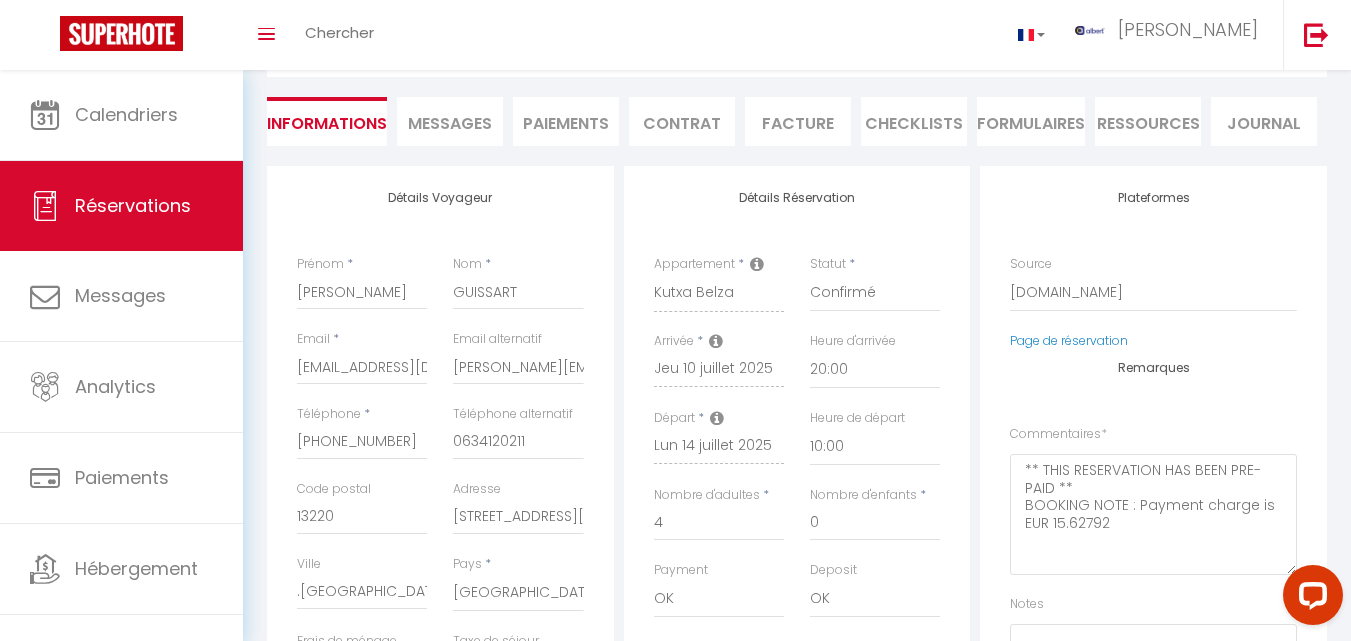 scroll, scrollTop: 195, scrollLeft: 0, axis: vertical 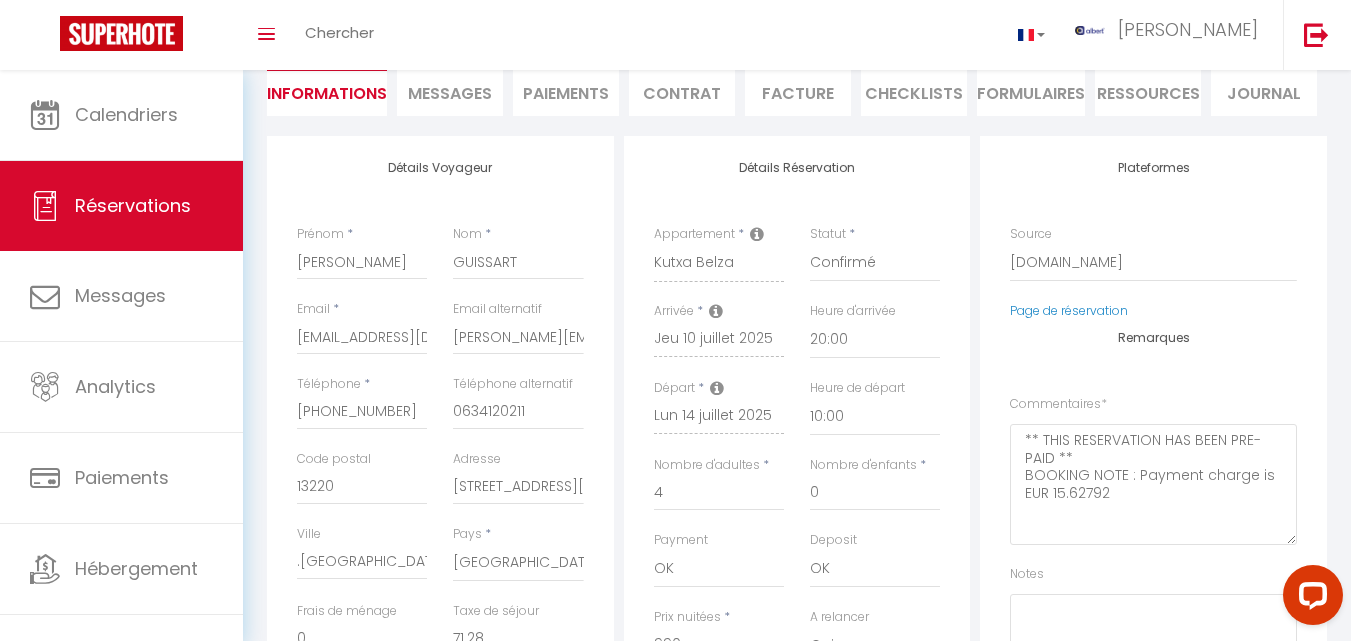 click on "Messages" at bounding box center (450, 93) 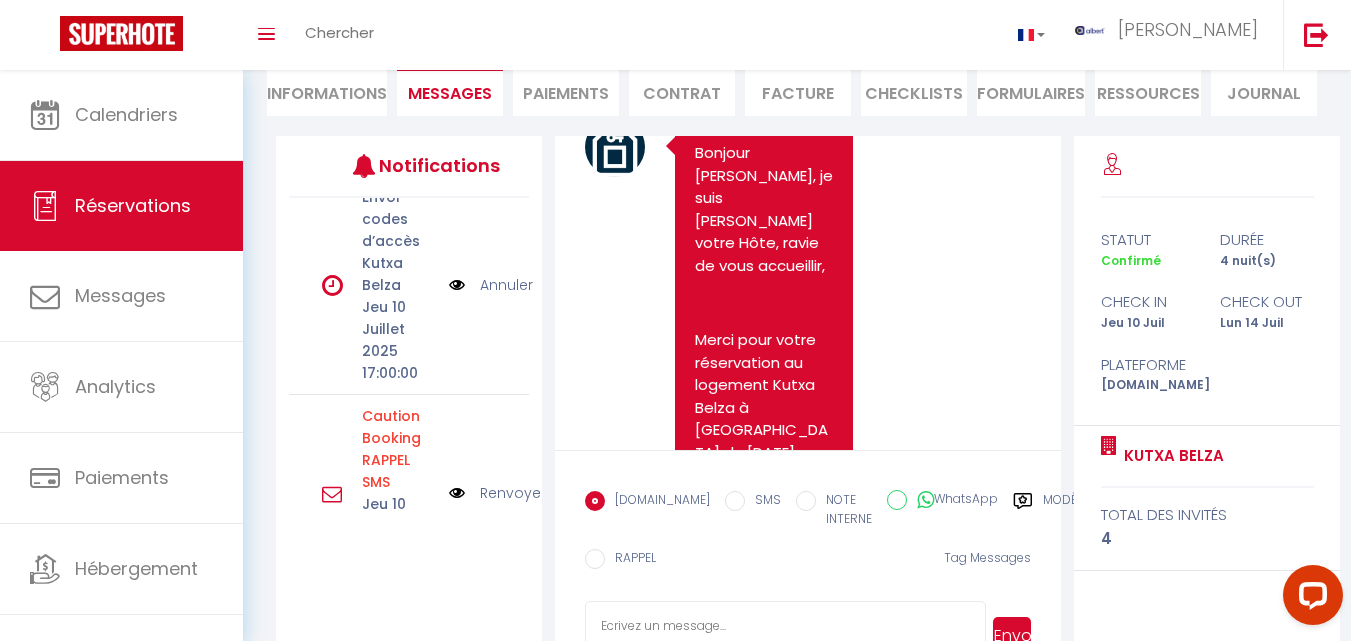 scroll, scrollTop: 394, scrollLeft: 0, axis: vertical 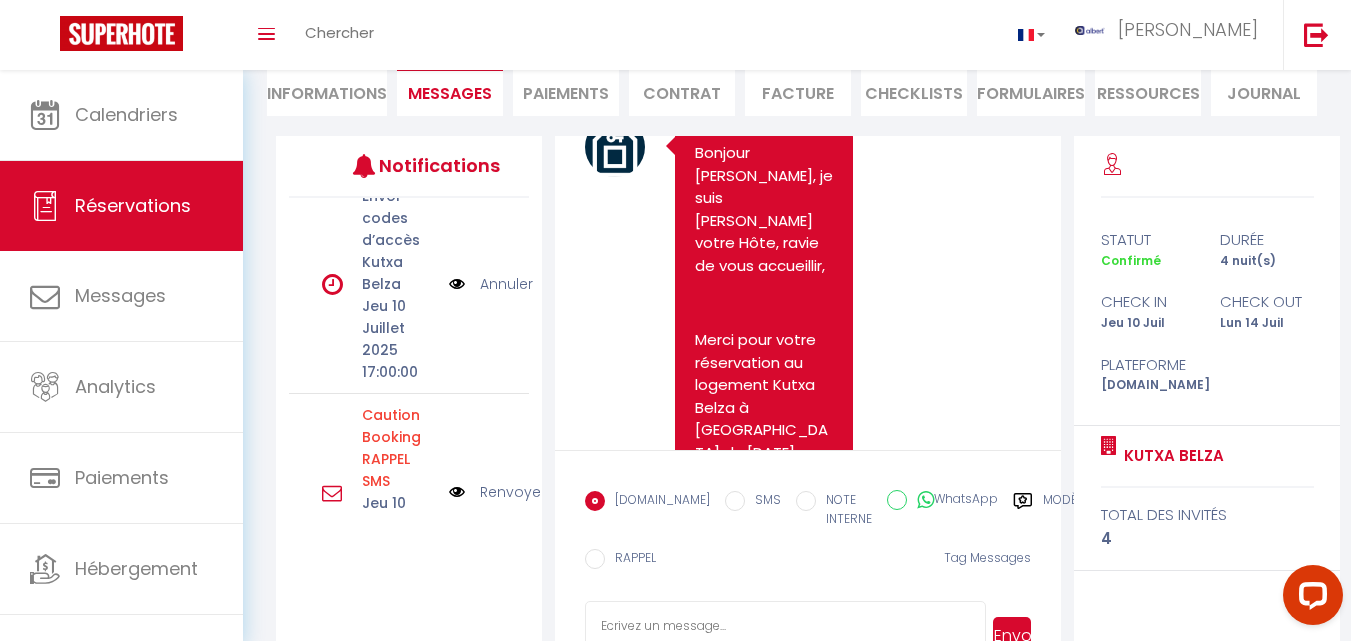 click on "Informations" at bounding box center [327, 91] 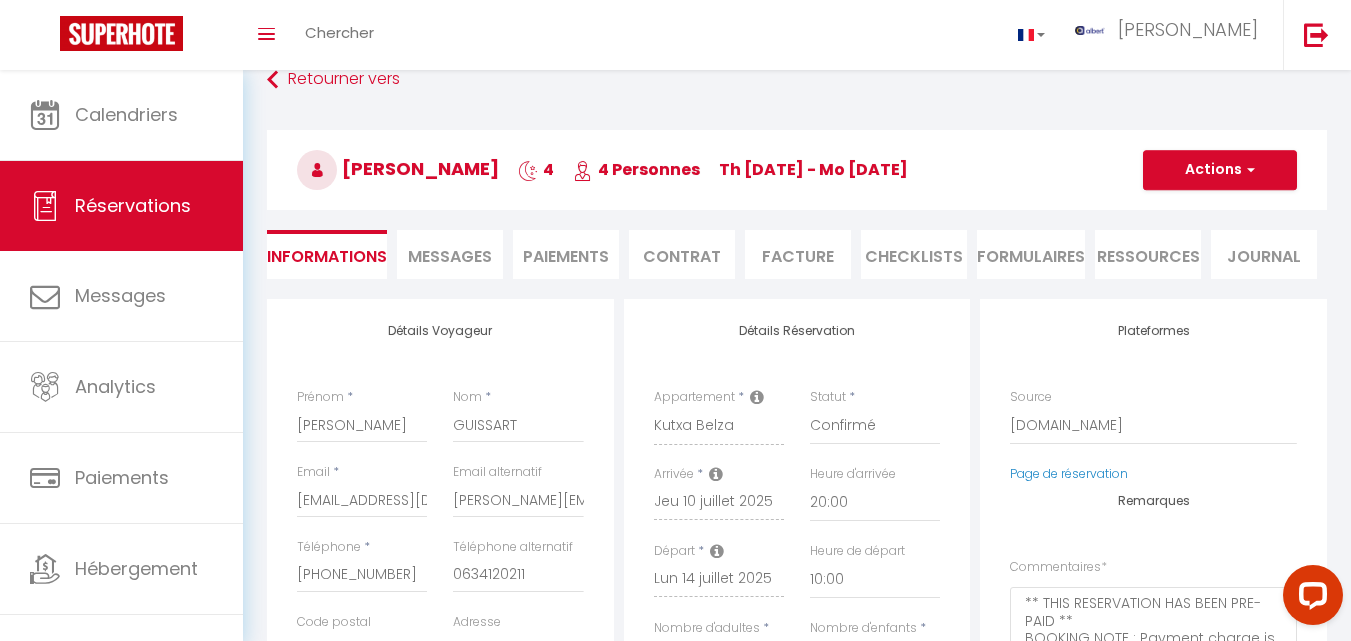 scroll, scrollTop: 34, scrollLeft: 0, axis: vertical 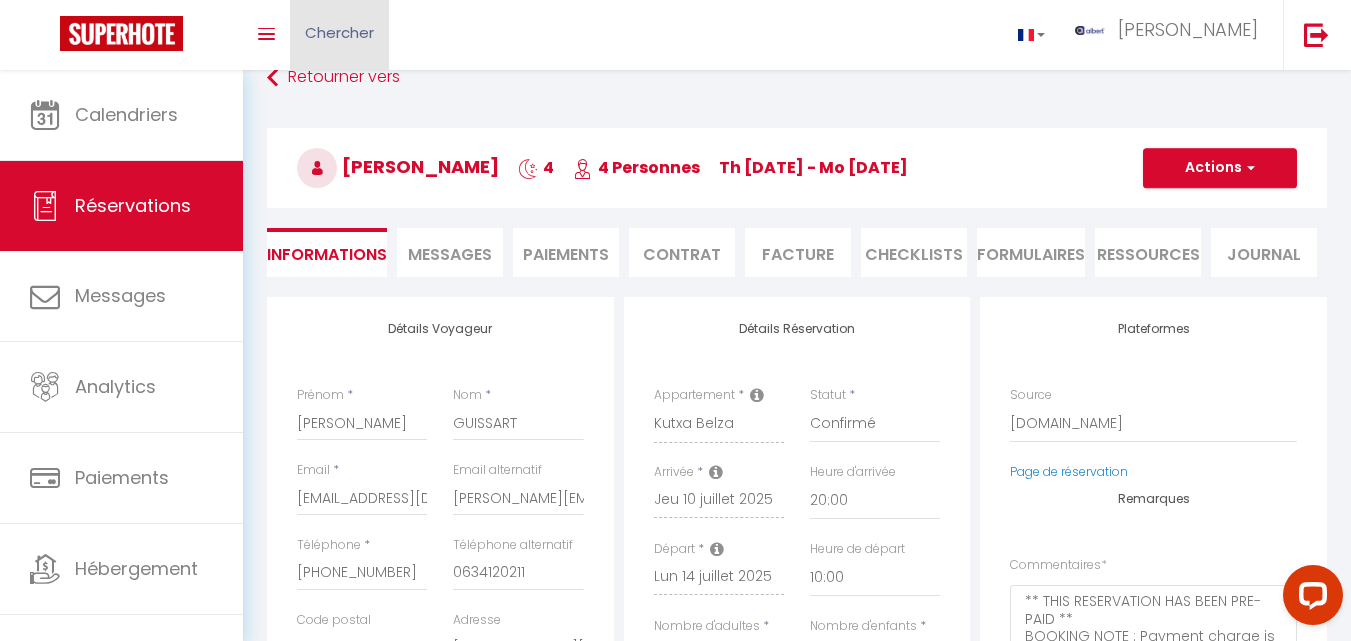 checkbox on "false" 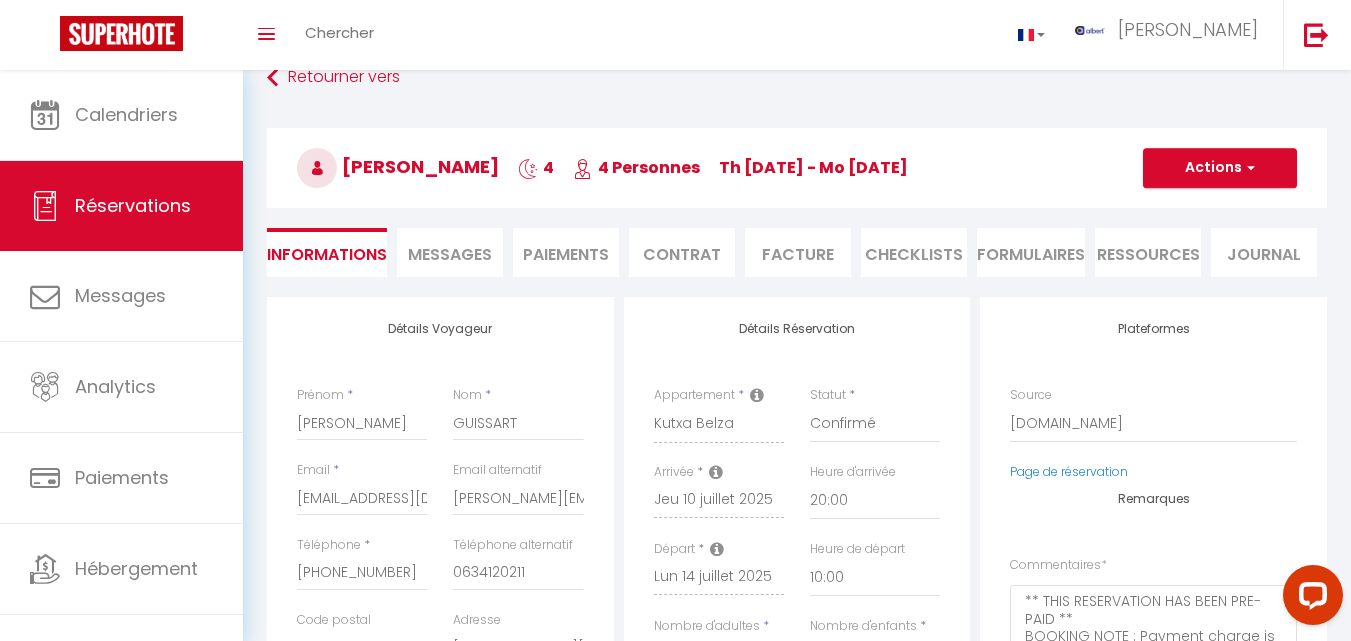 click on "Messages" at bounding box center (450, 252) 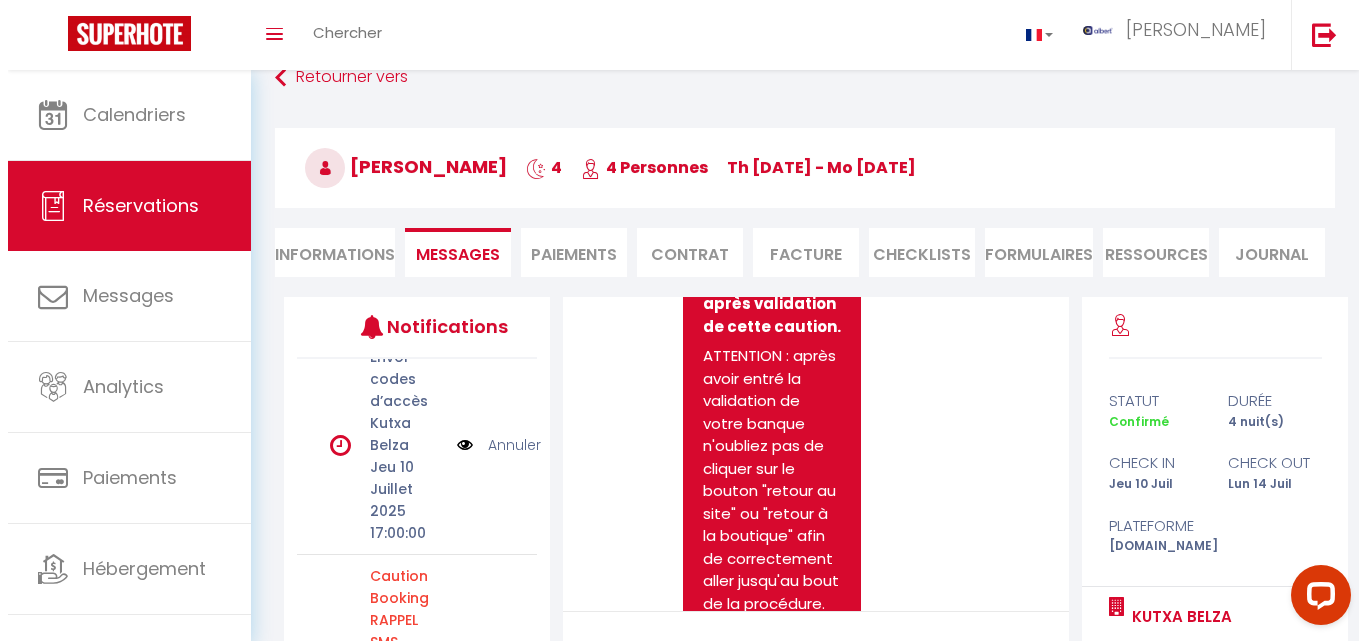 scroll, scrollTop: 4293, scrollLeft: 0, axis: vertical 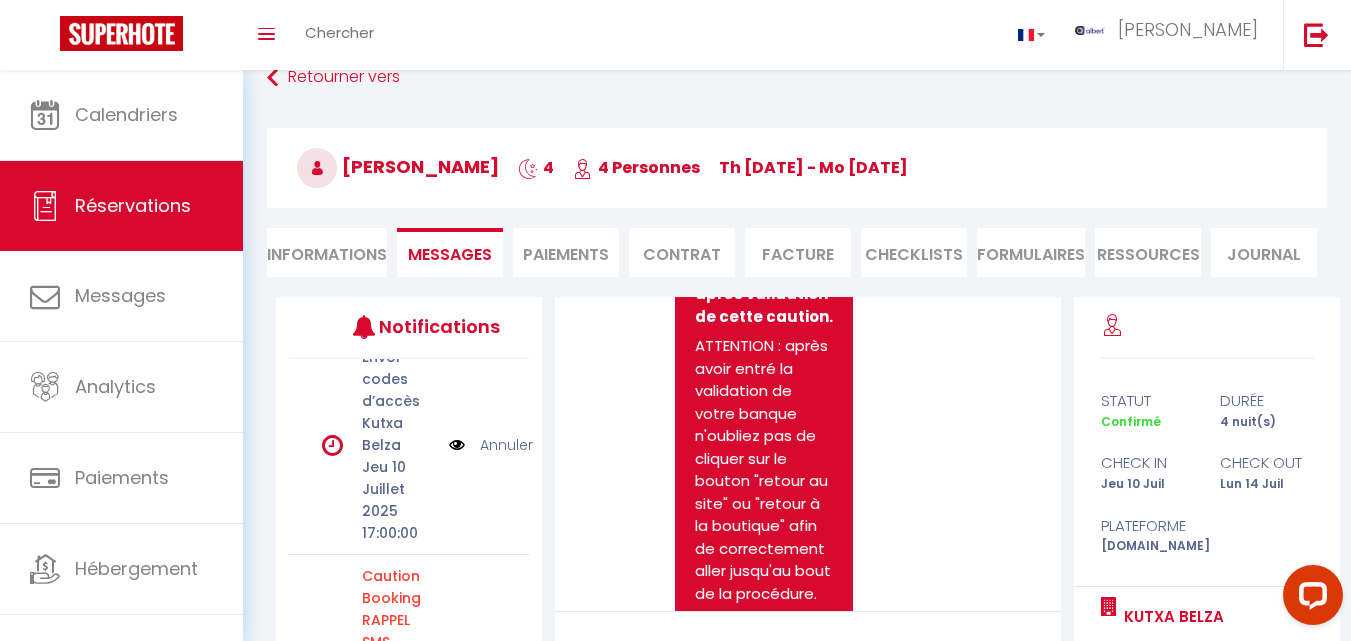 click at bounding box center [457, 445] 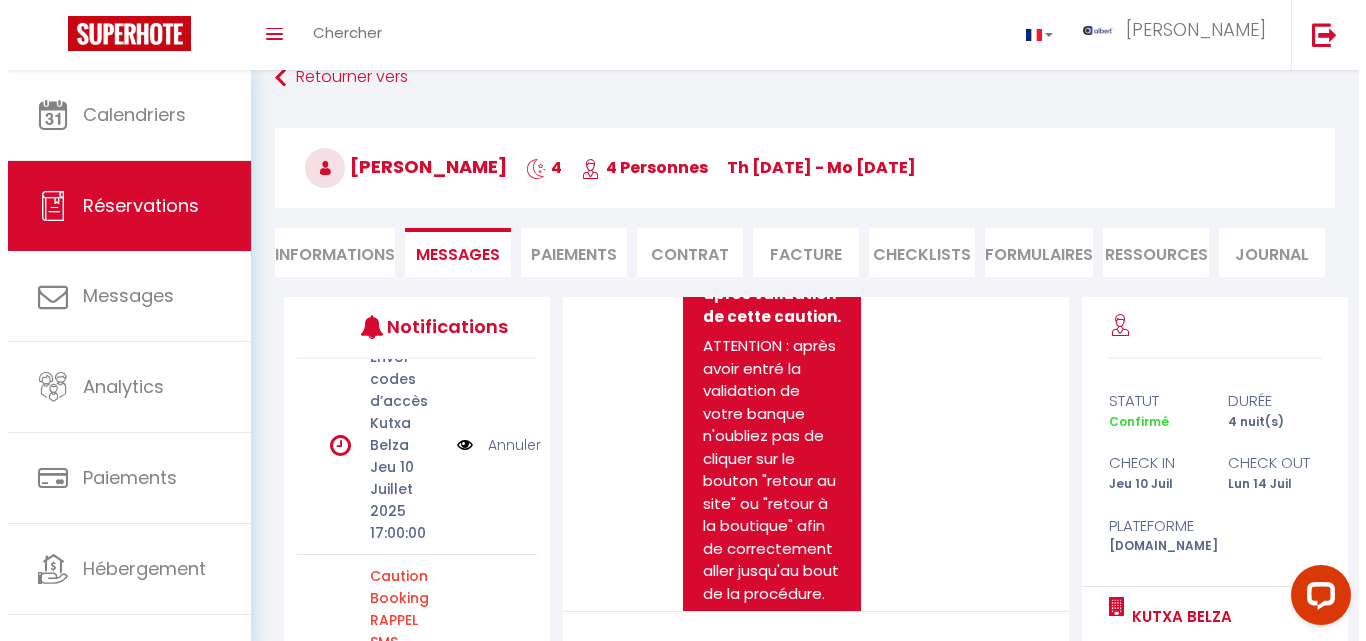 scroll, scrollTop: 4225, scrollLeft: 0, axis: vertical 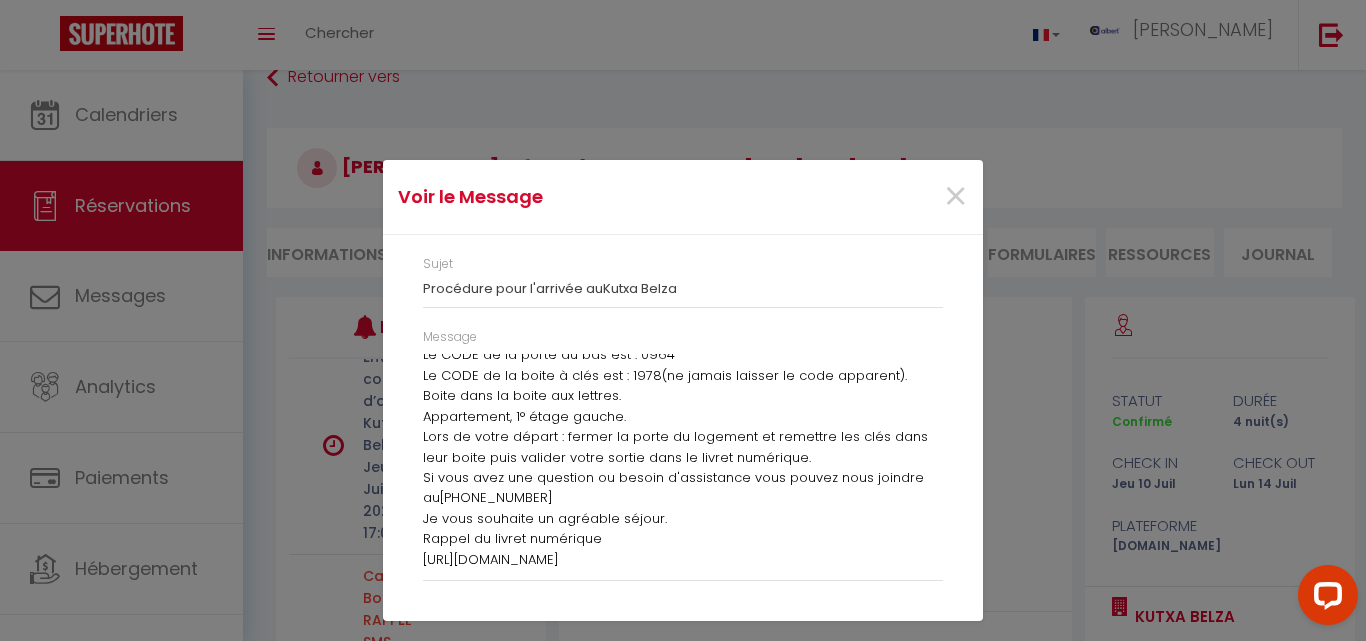 copy on "Bonjour,
Ci dessous le lien de votre deuxième livret d'accueil:
- Vous y trouverez les explications imagées de votre arrivée au logement.
- En dernière image, CLIQUEZ sur cette dernière étape afin de valider votre arrivée avec votre Nom
- Accédez à diverses informations dont les codes WIFI
- Vous pourrez également signaler votre départ en le validant en fin de l'onglet : Procédure de départ
Voici les informations complémentaires utiles à votre arrivée : Le CODE de la porte du bas est : 0964
Le CODE de la boite à clés est : 1978(ne jamais laisser le code apparent). Boite dans la boite aux lettres.
Appartement, 1° étage gauche. Lors de votre départ : fermer la porte du logement et remettre les clés dans leur boite puis valider votre sortie dans le livret numérique.
Si vous avez une question ou besoin d'assistance vous pouvez nous joindre au  +33 7 68 61 01 30
Je vous souhaite un agréable séjour.
Rappel du livret numérique
https://albertsav.com/guide/85377-6345913388489-1665503539..." 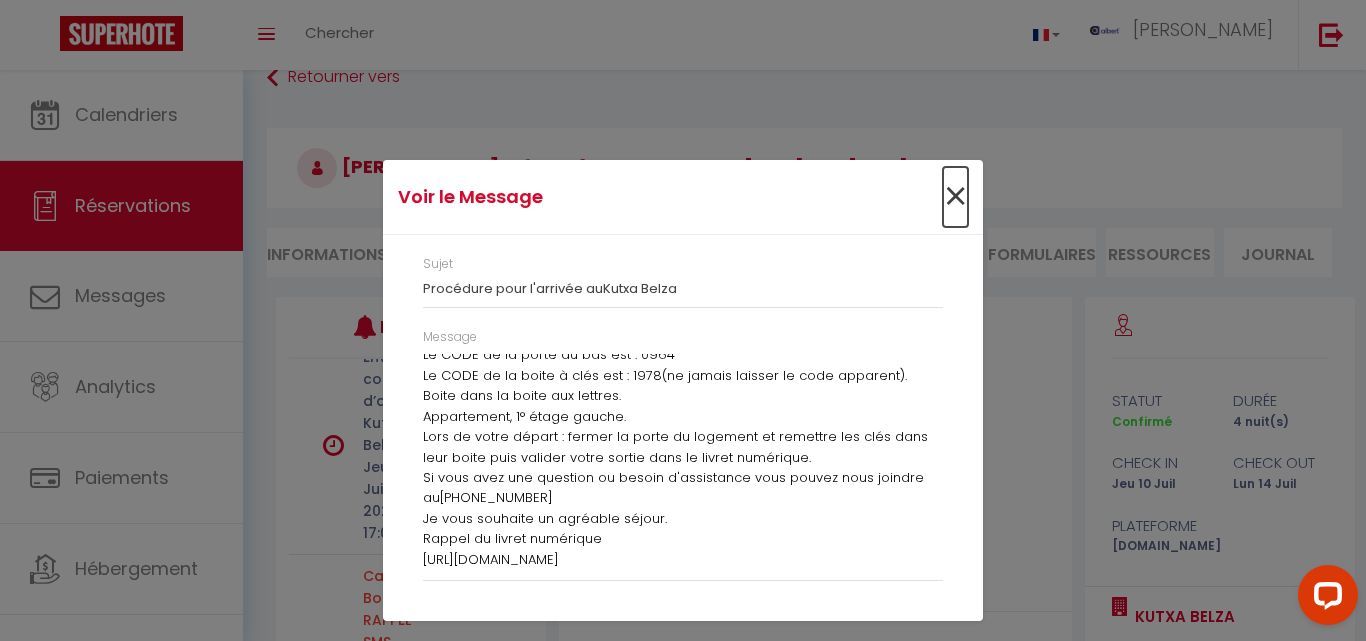 click on "×" at bounding box center (955, 197) 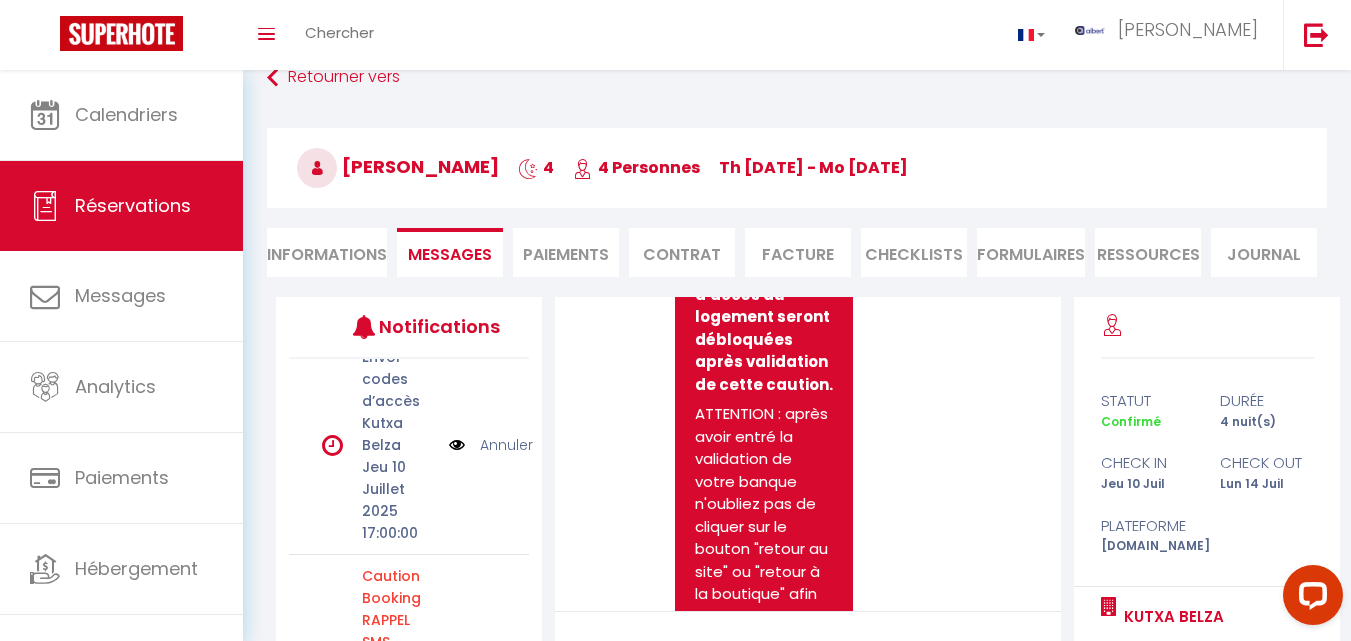 scroll, scrollTop: 4293, scrollLeft: 0, axis: vertical 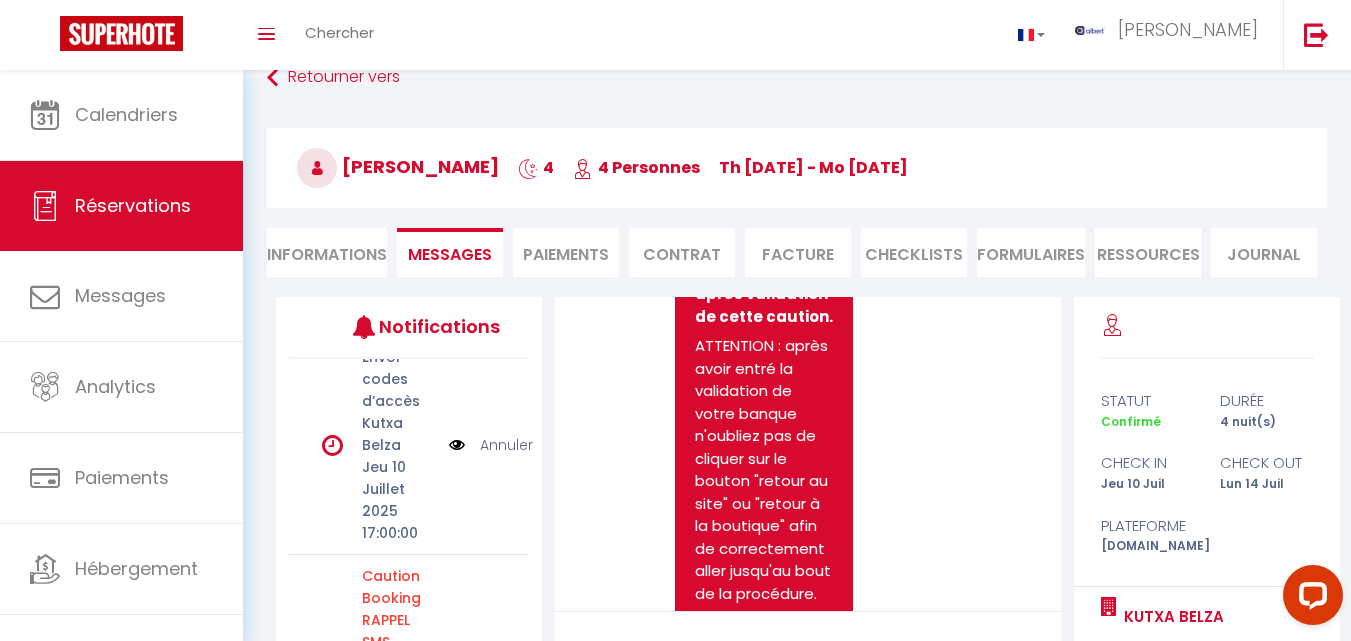 copy on "Raphael   GUISSART" 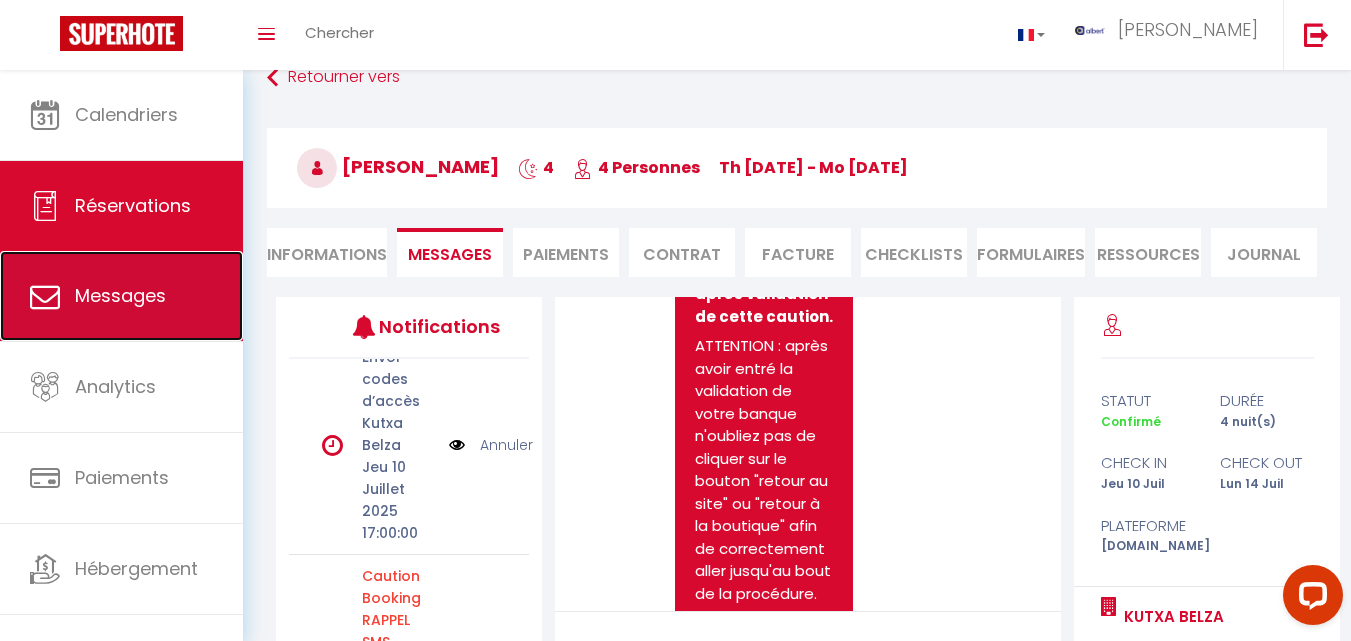 click on "Messages" at bounding box center (121, 296) 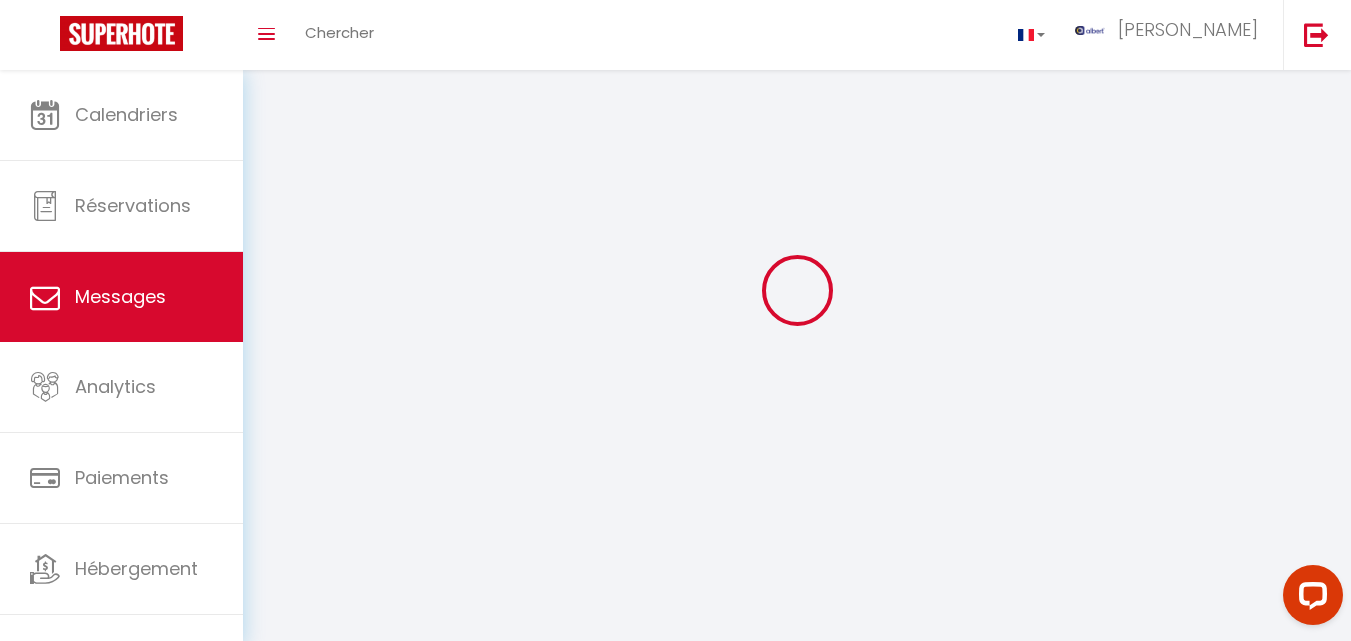 scroll, scrollTop: 0, scrollLeft: 0, axis: both 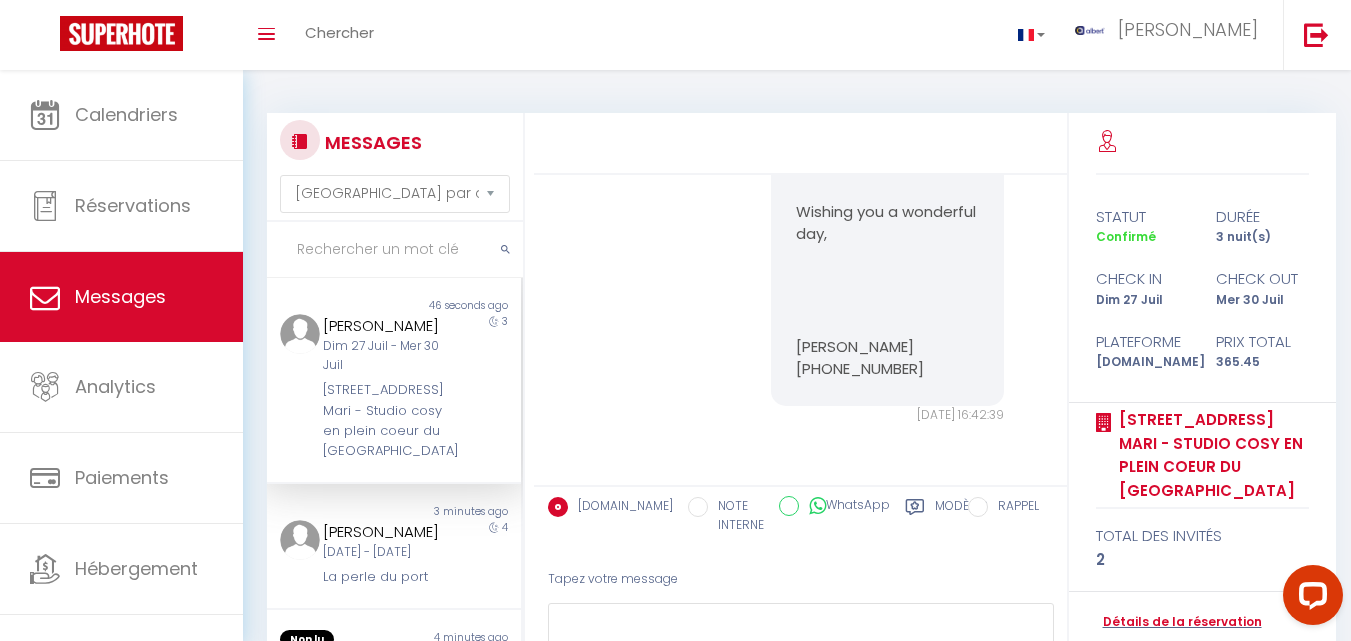 click at bounding box center [395, 250] 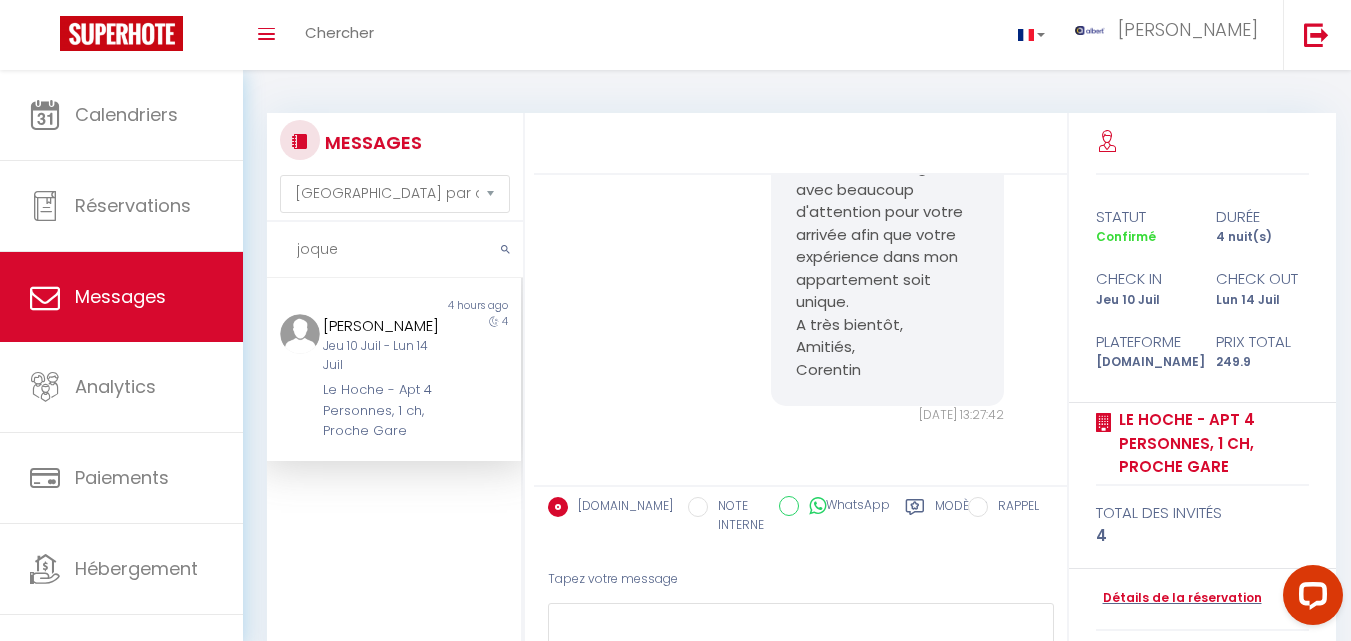scroll, scrollTop: 6288, scrollLeft: 0, axis: vertical 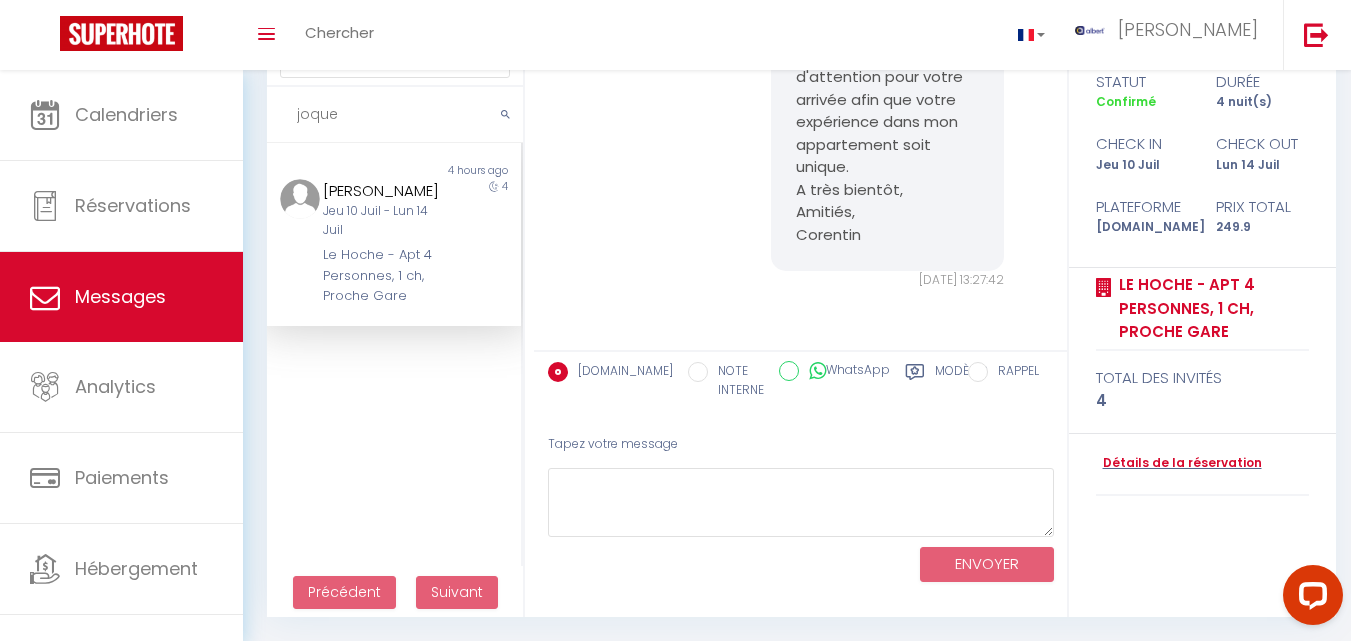 type on "joque" 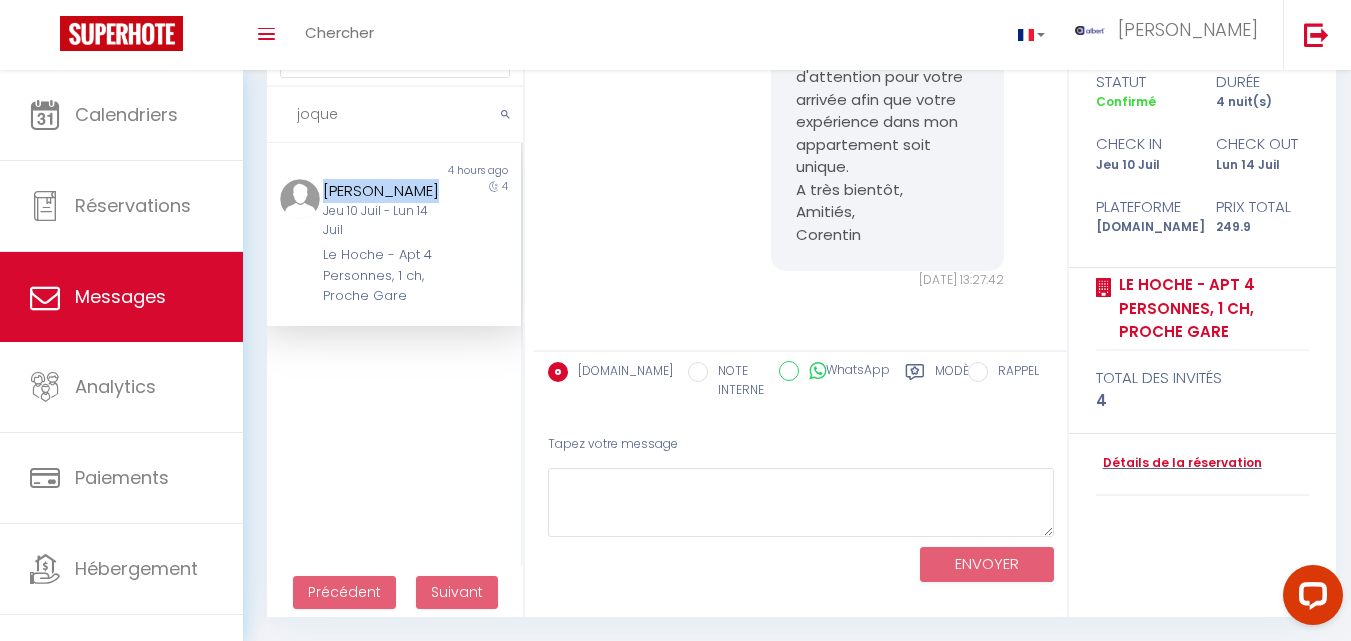copy on "Steeve Joquet" 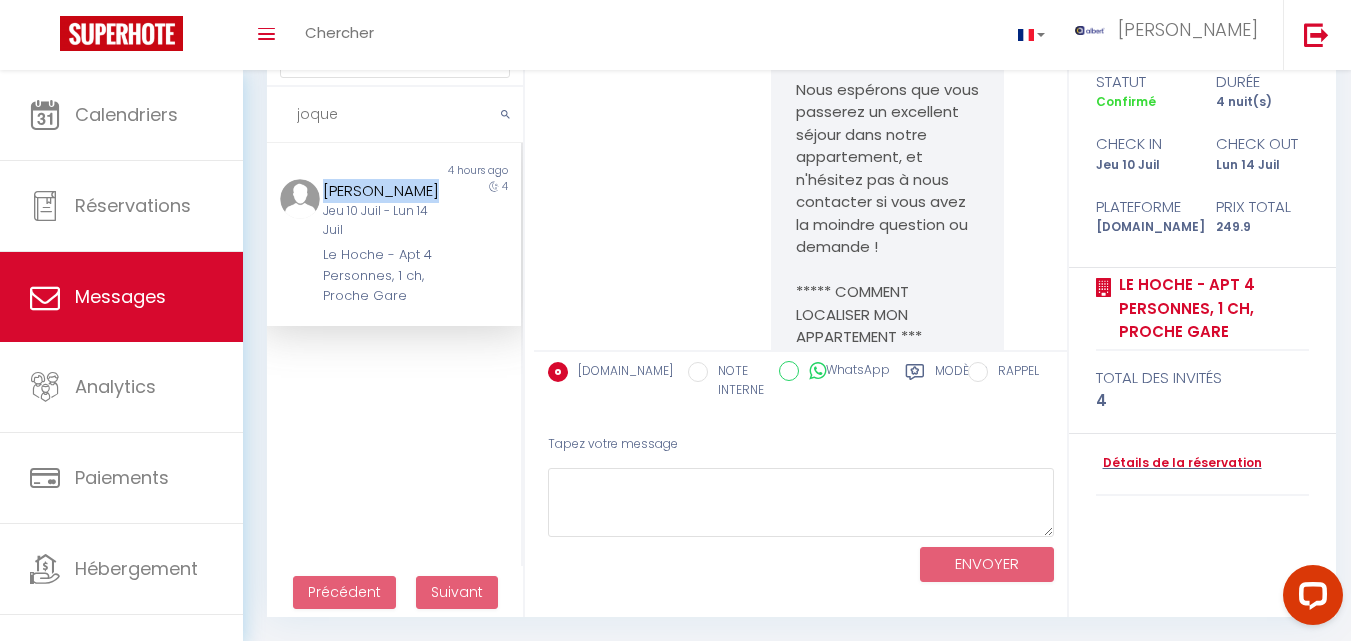 scroll, scrollTop: 4116, scrollLeft: 0, axis: vertical 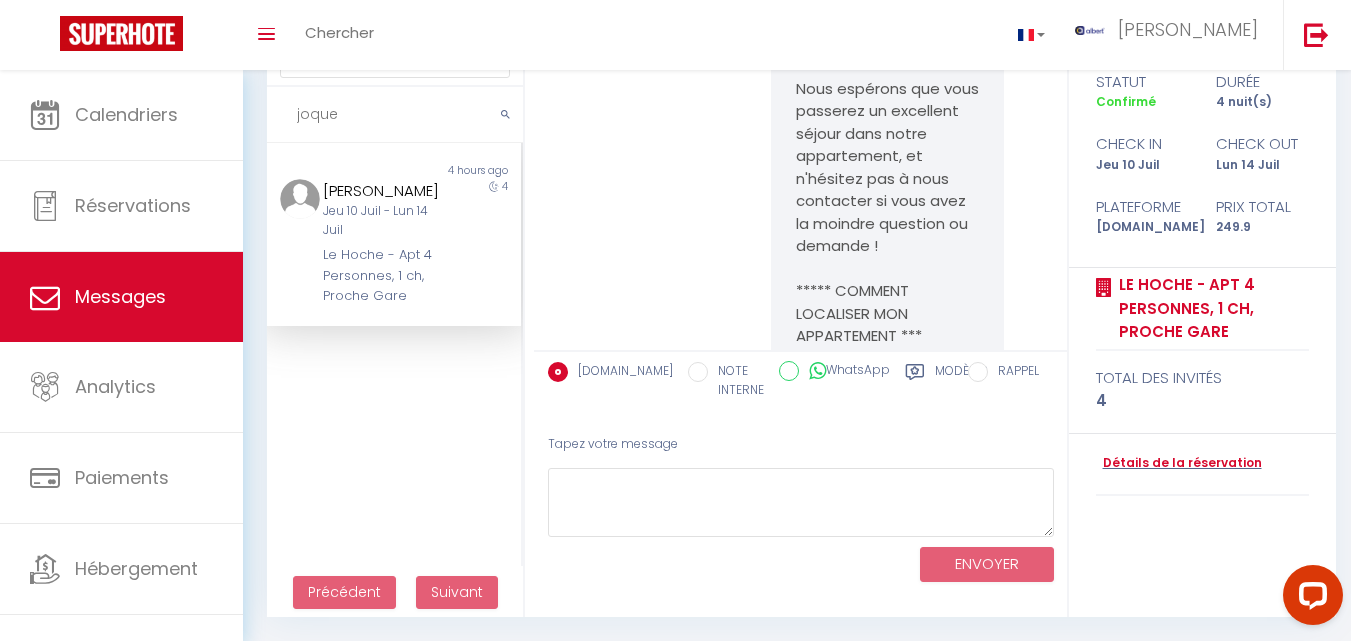 drag, startPoint x: 340, startPoint y: 114, endPoint x: 259, endPoint y: 111, distance: 81.055534 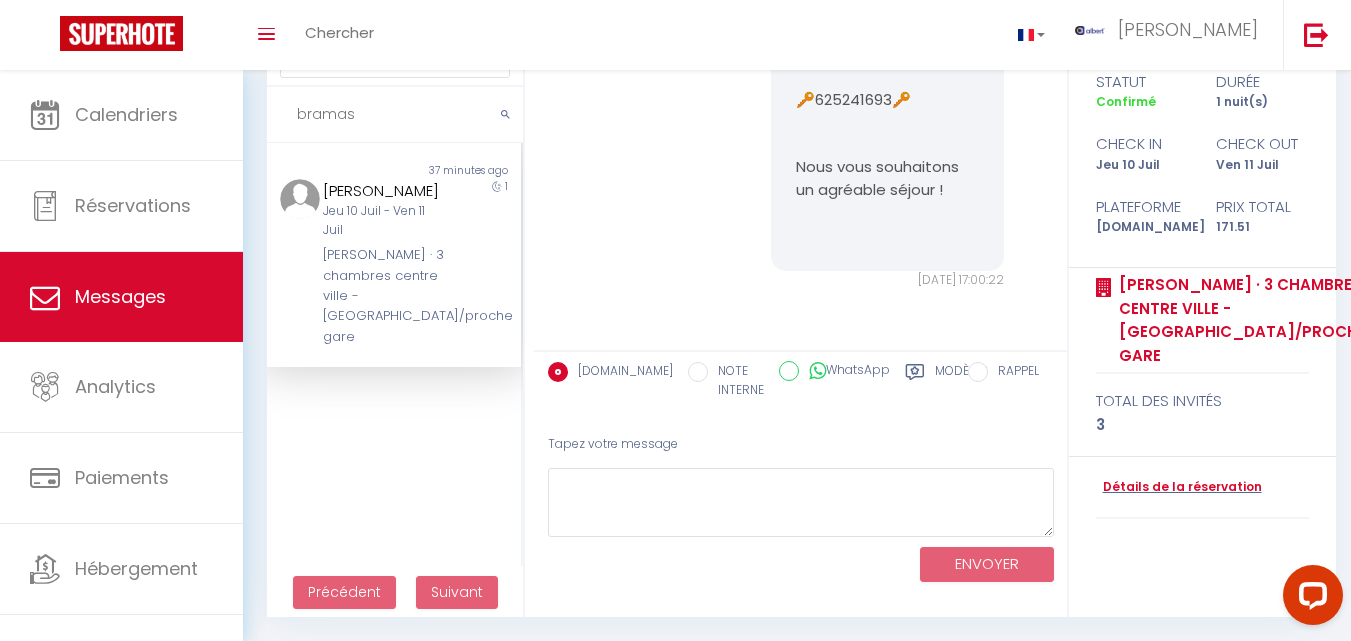 scroll, scrollTop: 3565, scrollLeft: 0, axis: vertical 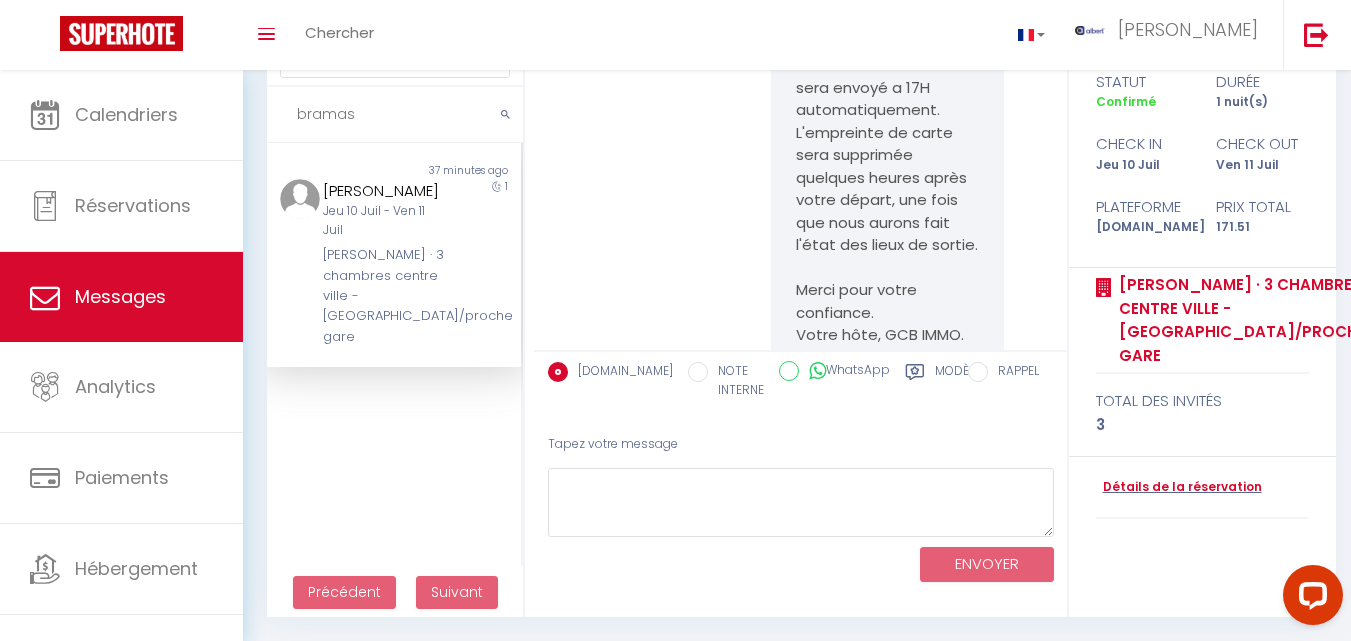 copy on "https://superhote.com/applink/p/fU2Ai1sy" 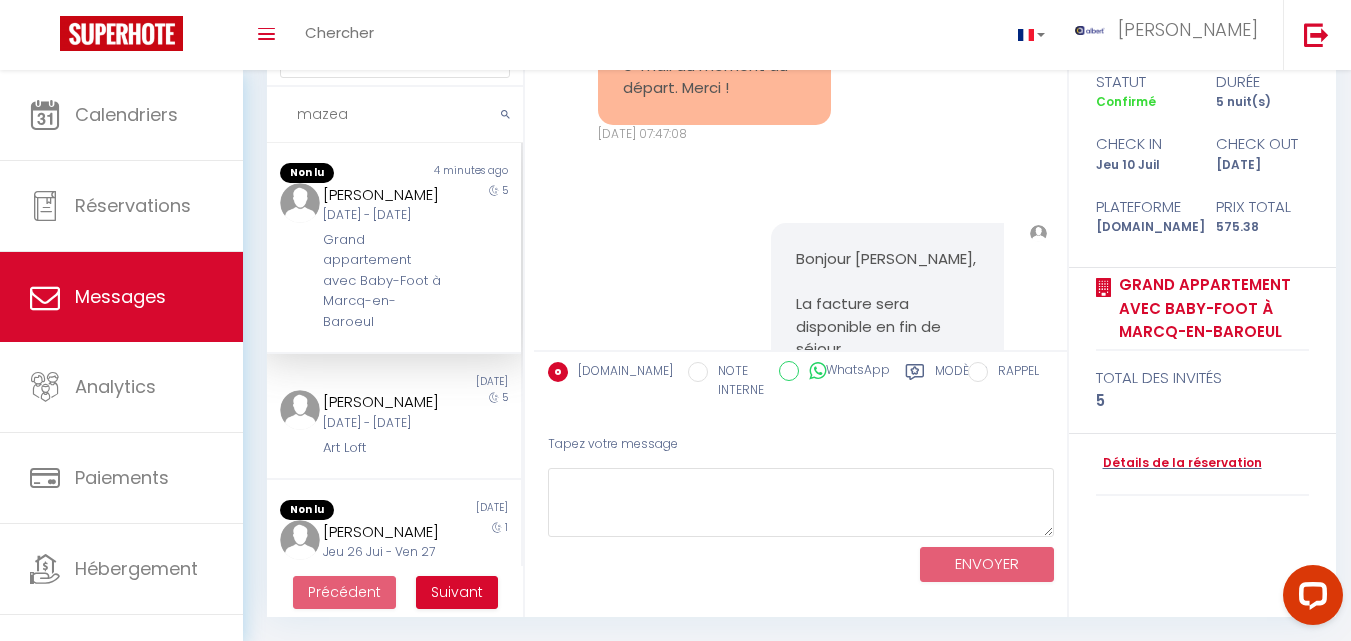 scroll, scrollTop: 11039, scrollLeft: 0, axis: vertical 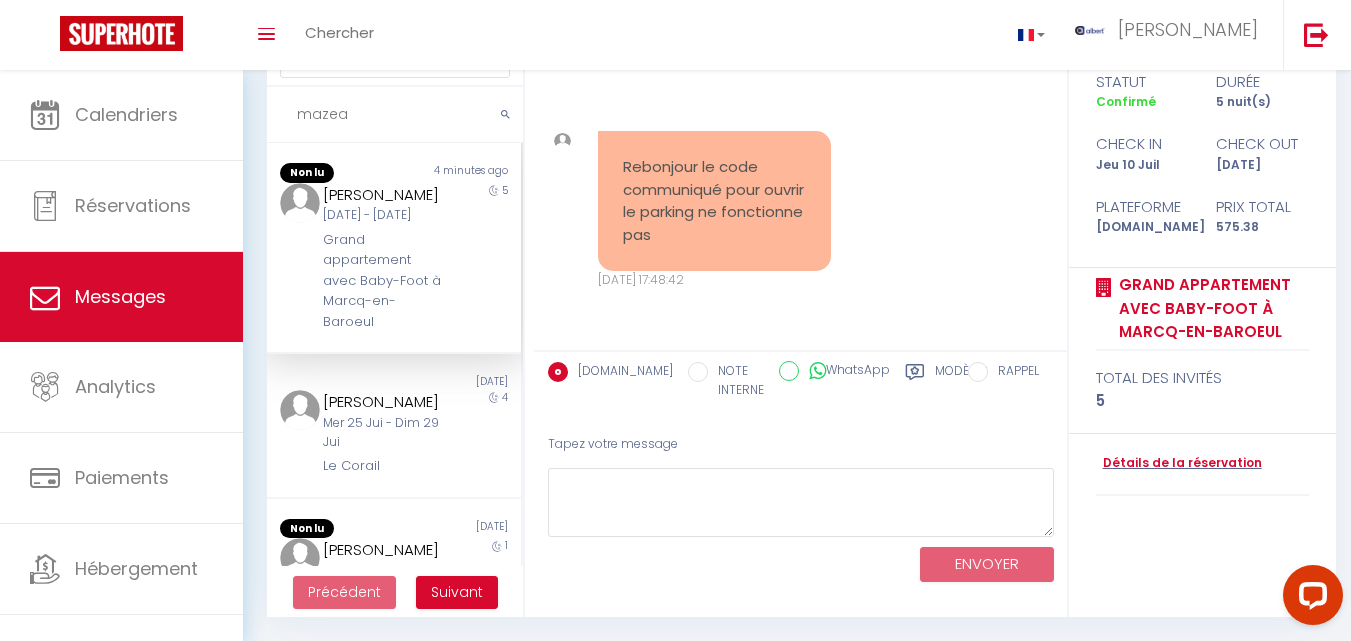 type on "mazea" 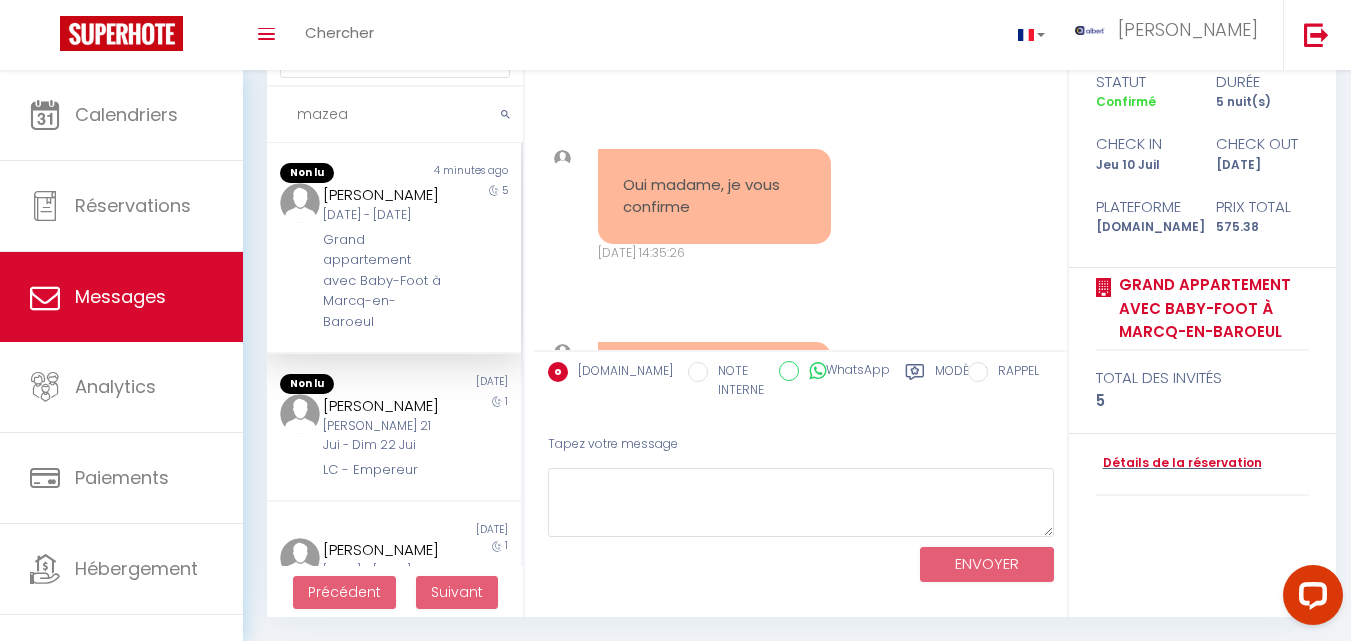 scroll, scrollTop: 8739, scrollLeft: 0, axis: vertical 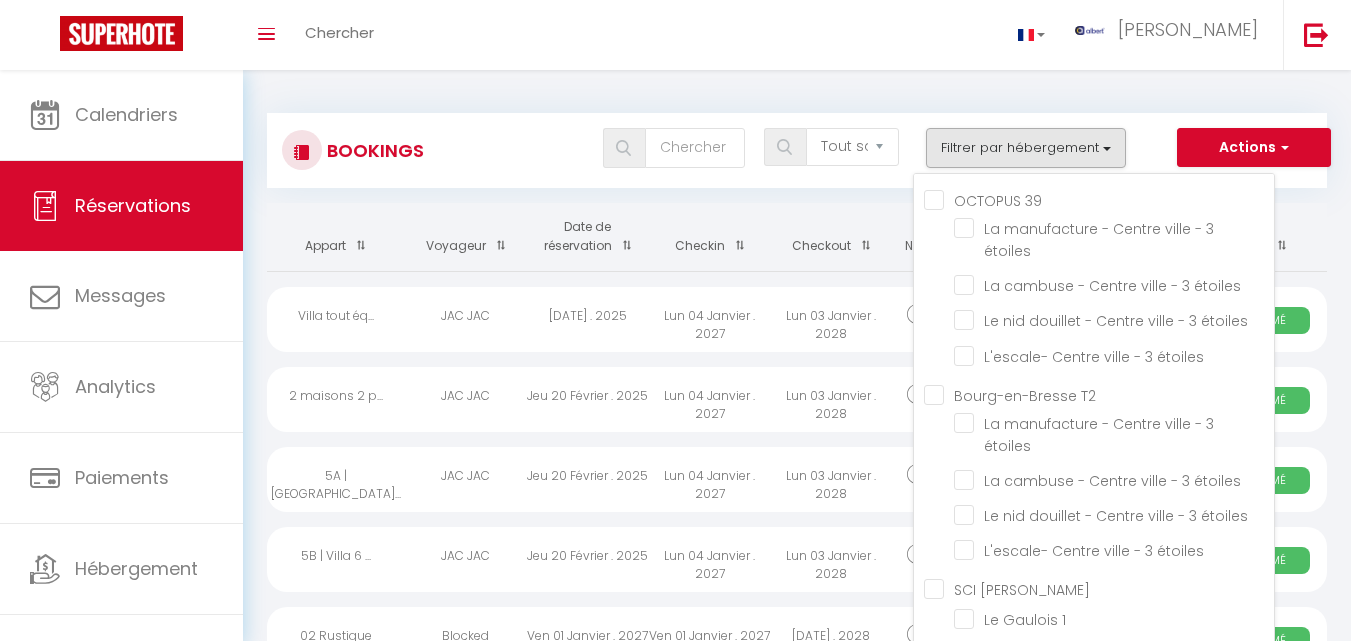 select on "not_cancelled" 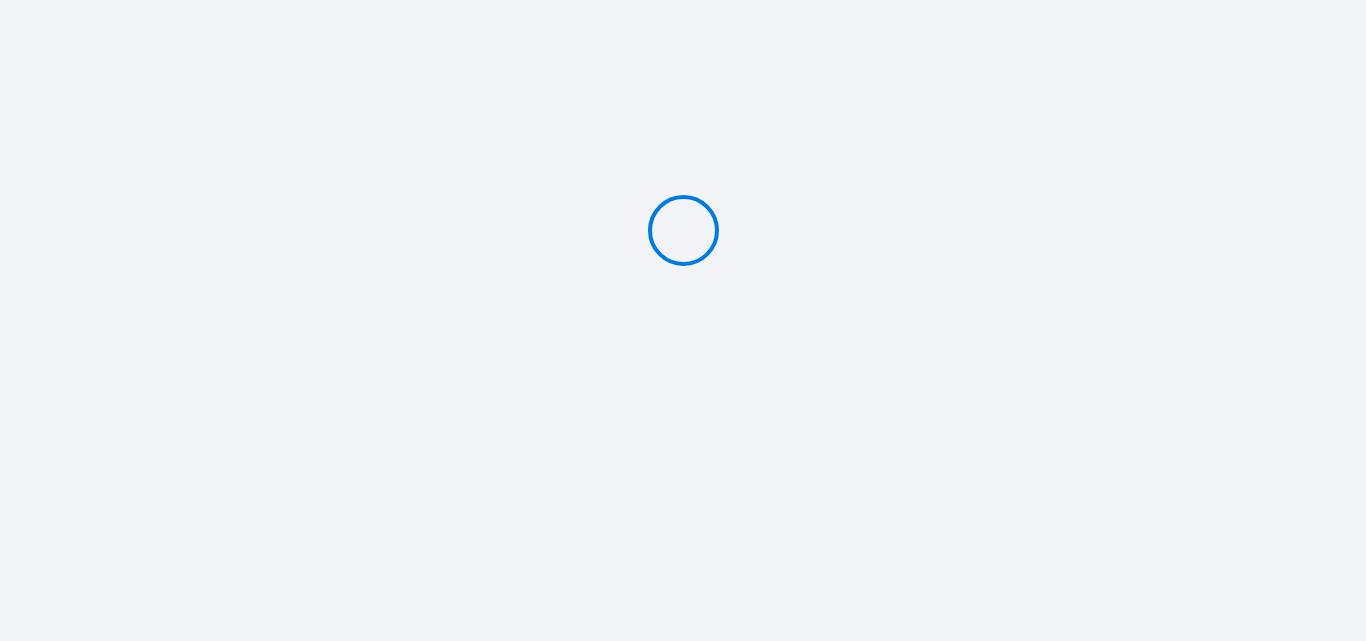 scroll, scrollTop: 0, scrollLeft: 0, axis: both 